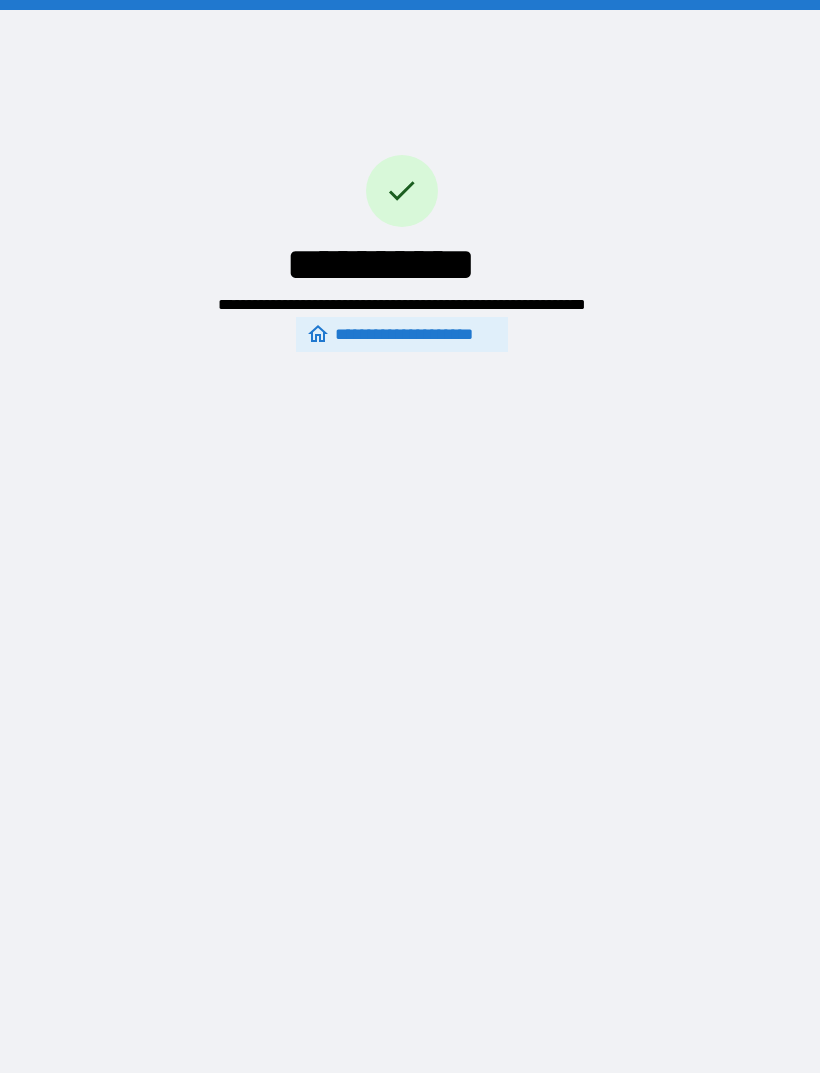 scroll, scrollTop: 61, scrollLeft: 0, axis: vertical 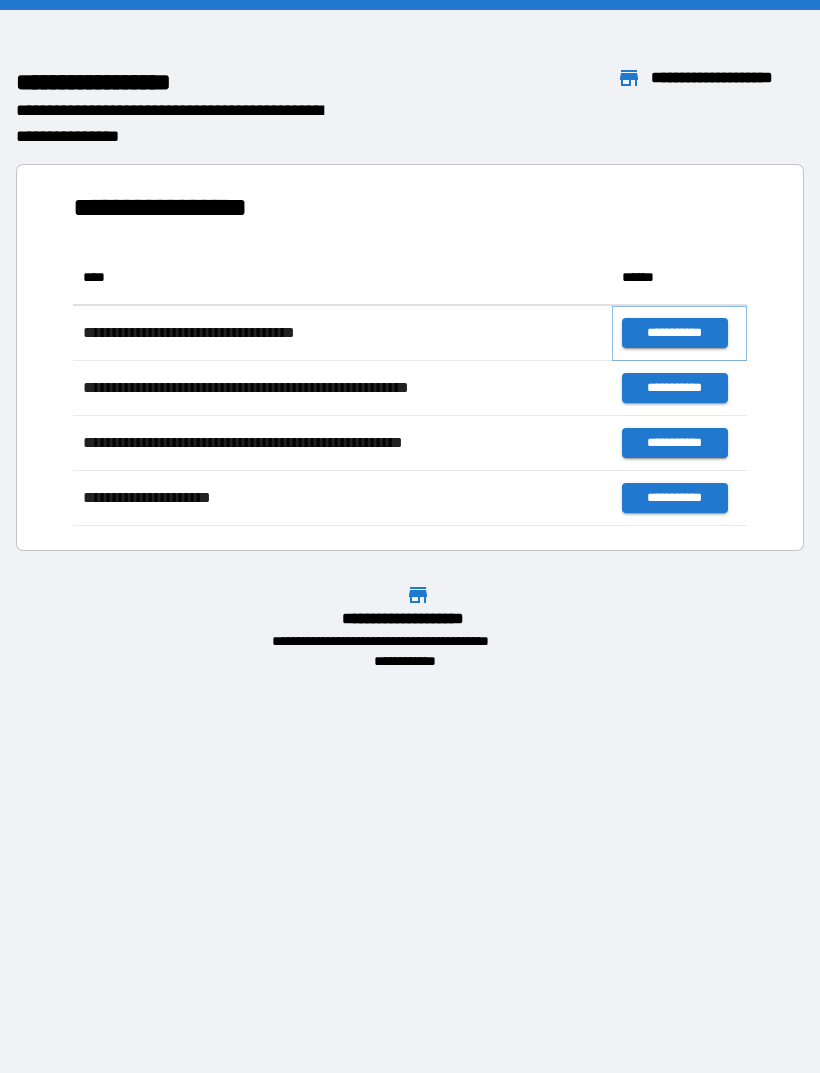 click on "**********" at bounding box center [674, 333] 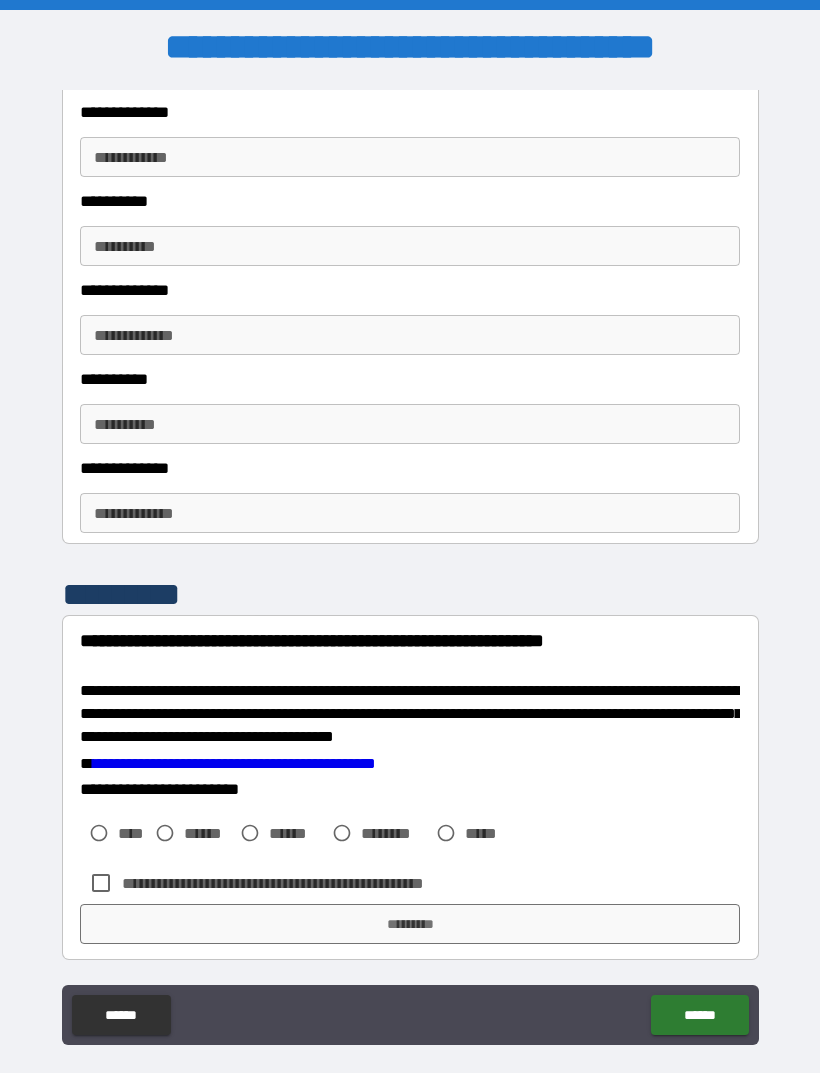 scroll, scrollTop: 3114, scrollLeft: 0, axis: vertical 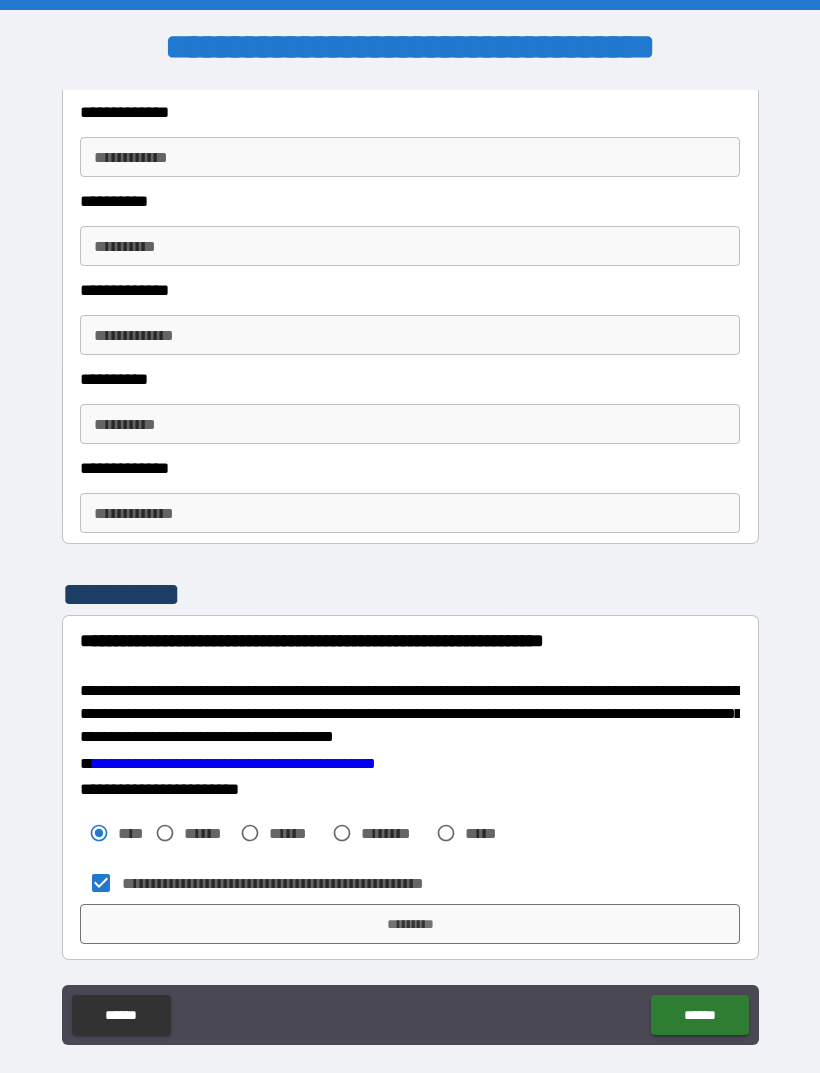 click on "*********" at bounding box center [410, 924] 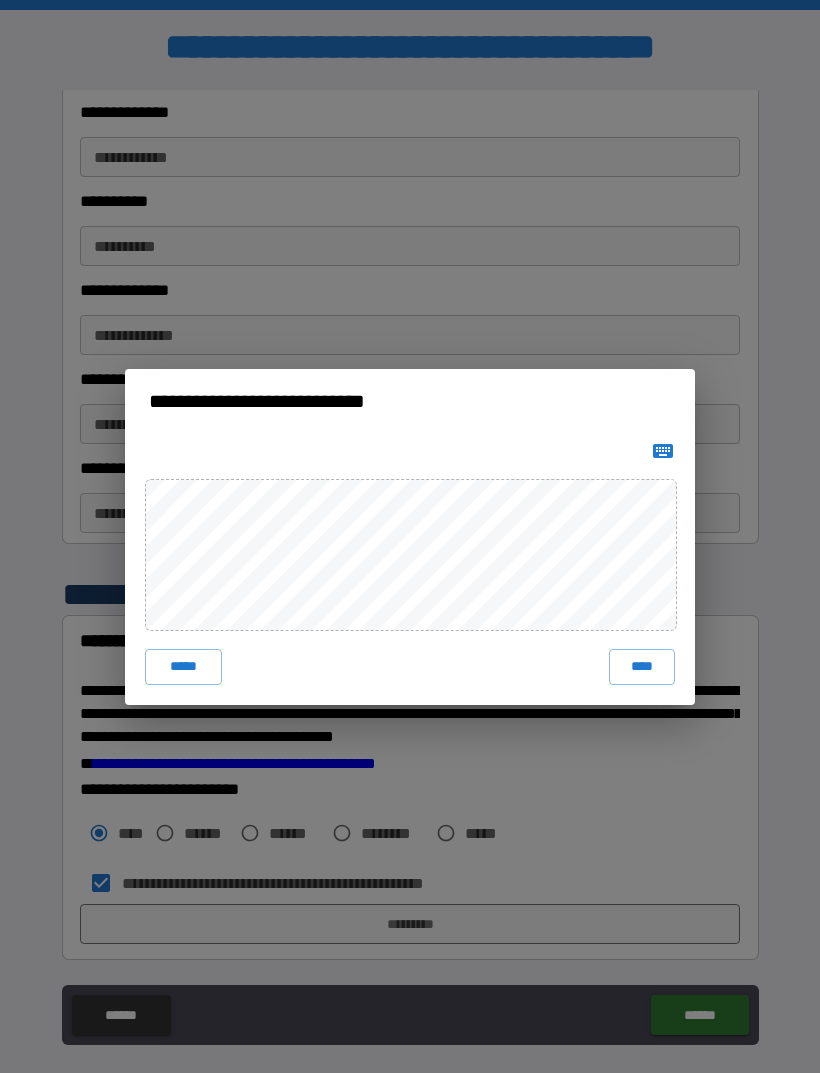click on "****" at bounding box center (642, 667) 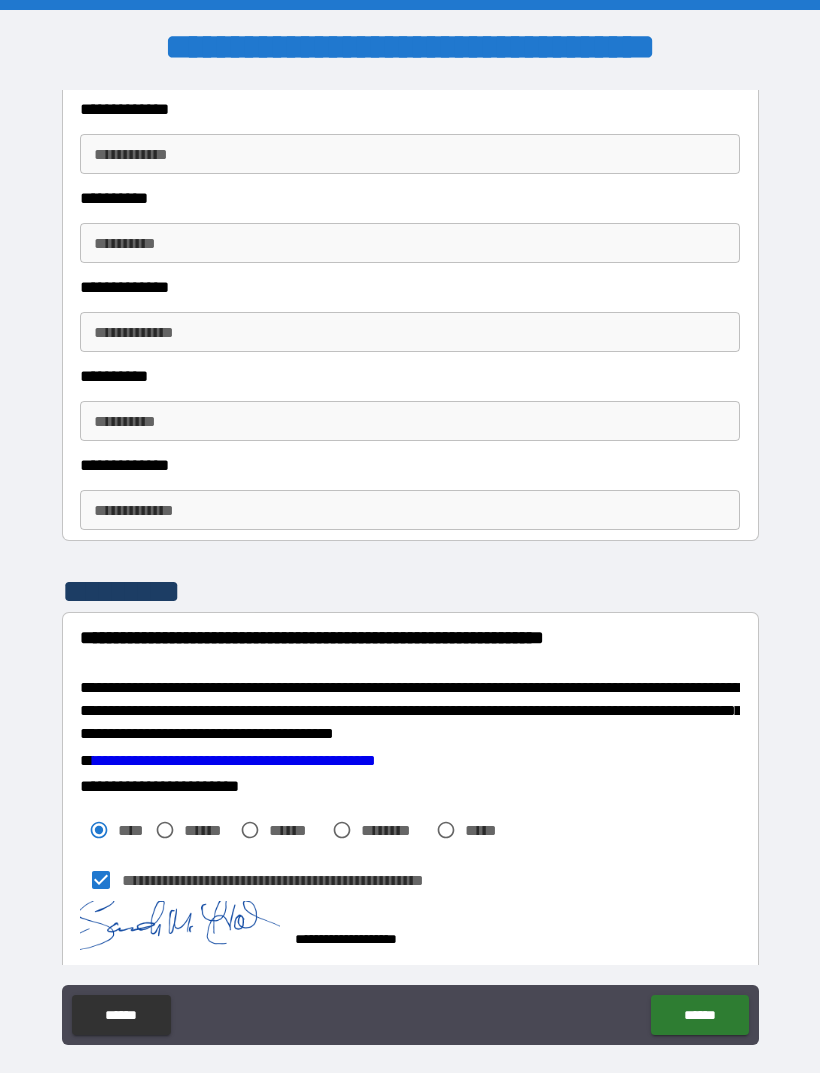 click on "******" at bounding box center [699, 1015] 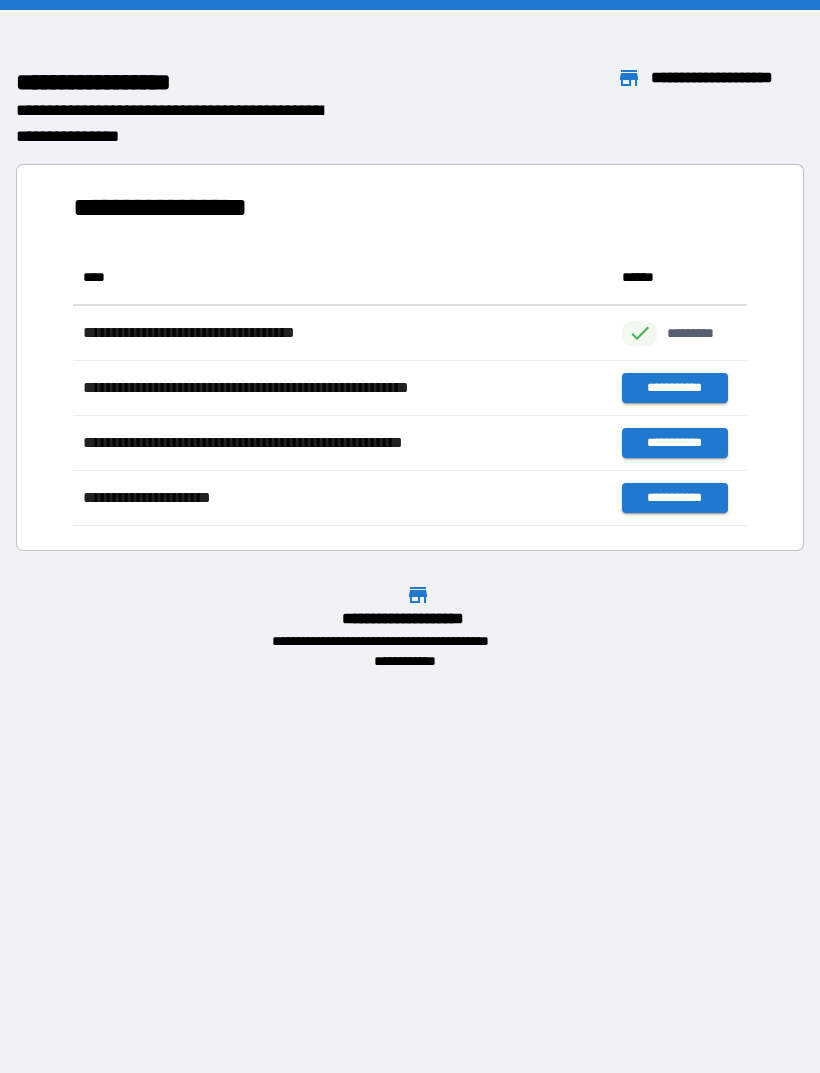 scroll, scrollTop: 1, scrollLeft: 1, axis: both 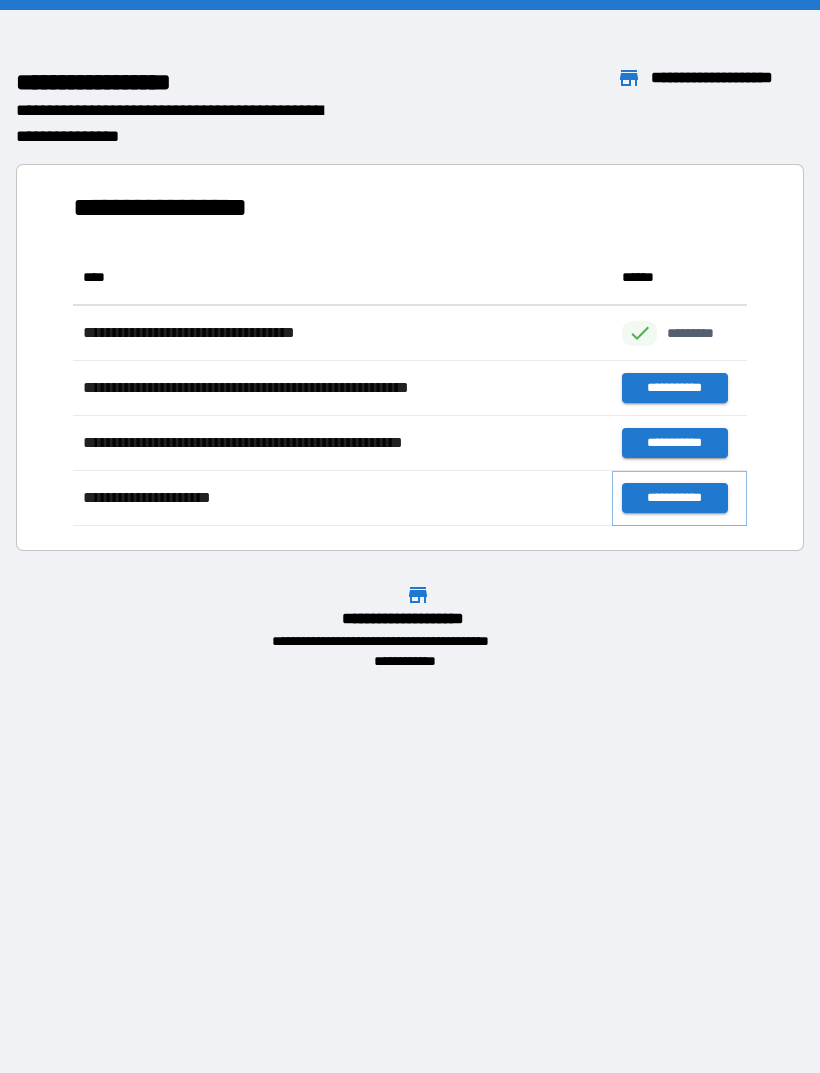 click on "**********" at bounding box center (674, 498) 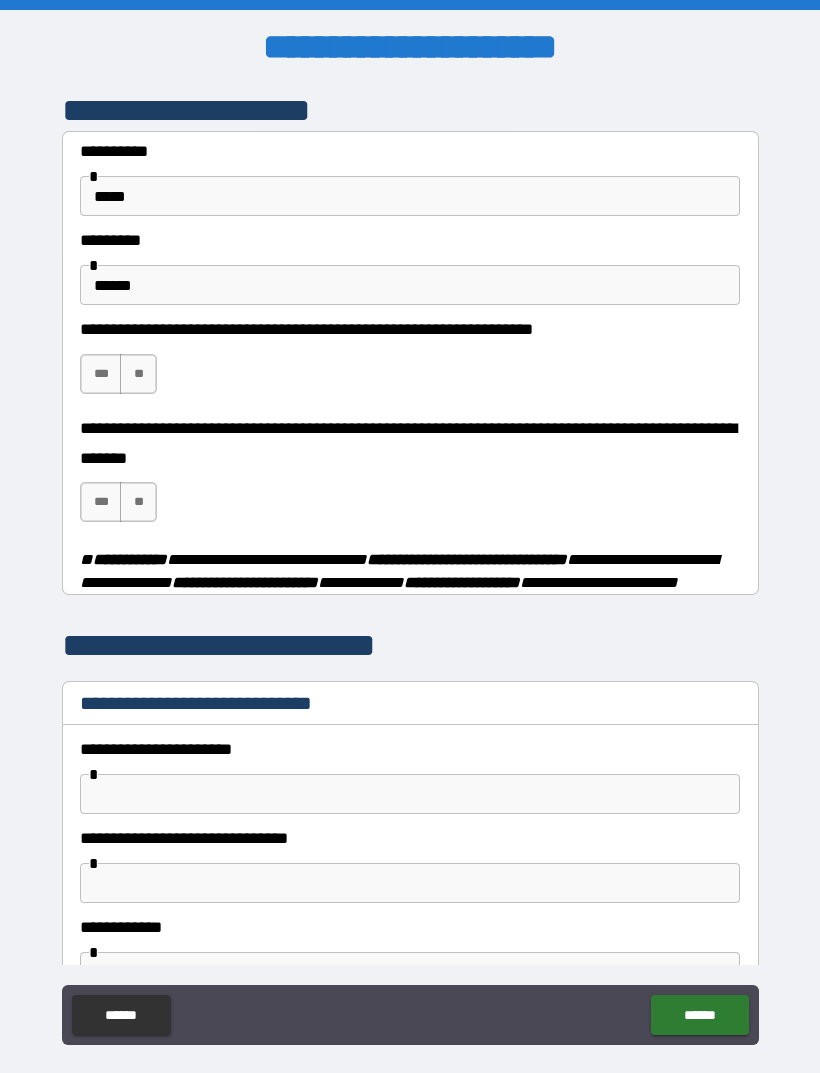 click on "***" at bounding box center [101, 374] 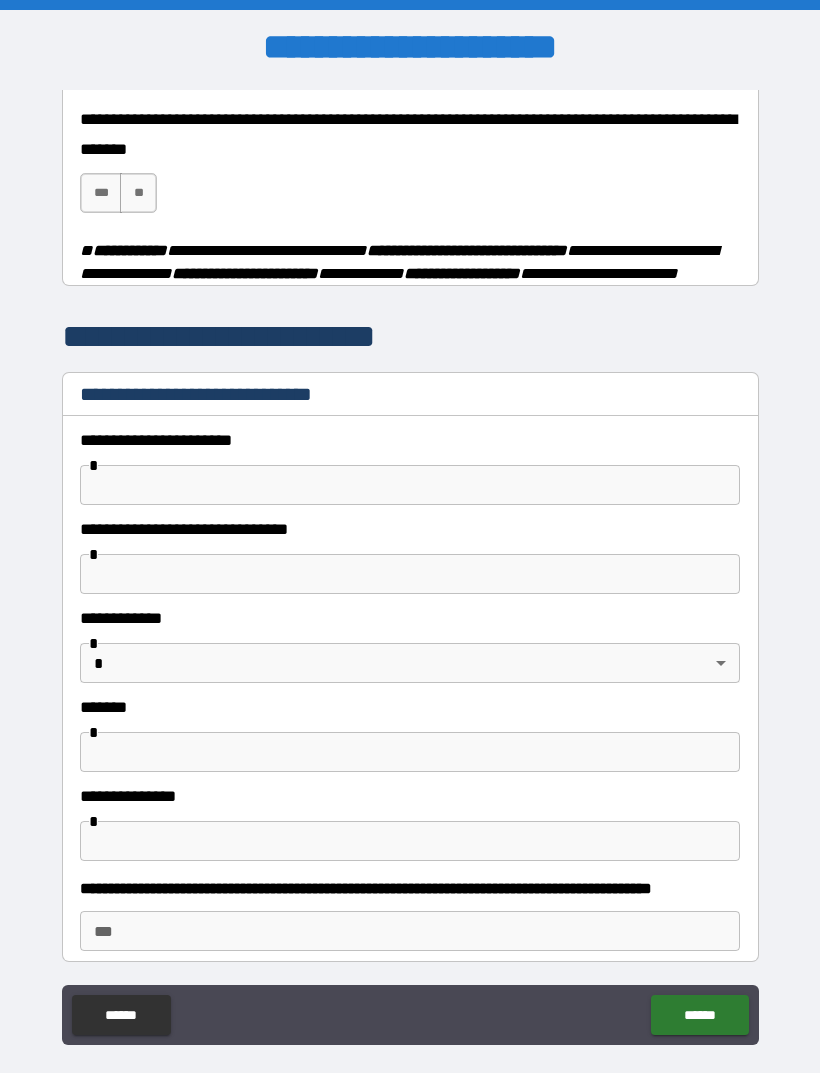 scroll, scrollTop: 336, scrollLeft: 0, axis: vertical 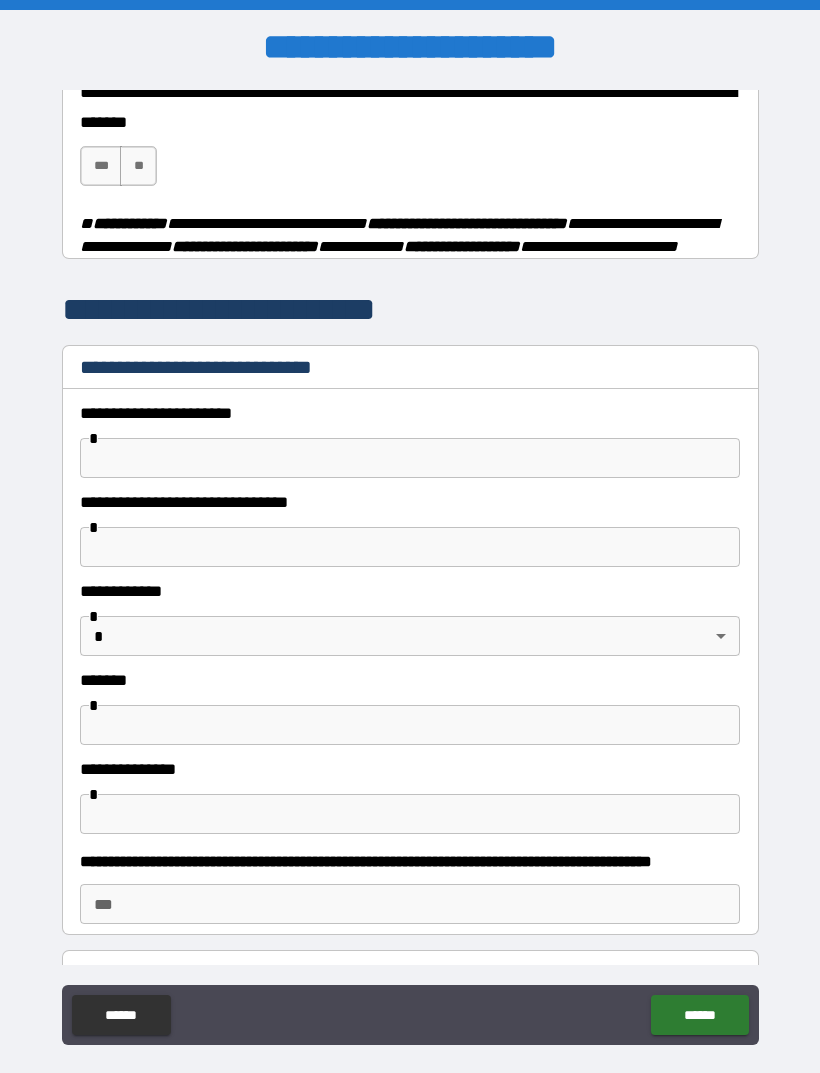click at bounding box center [410, 458] 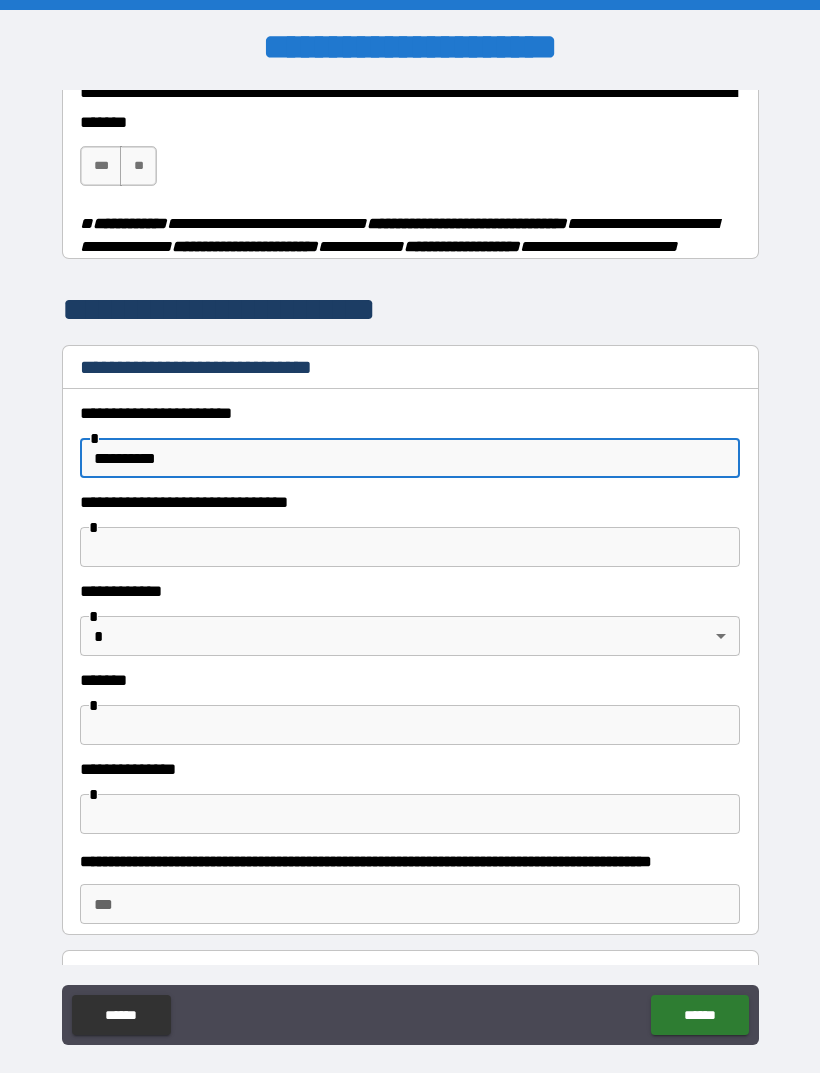 type on "*********" 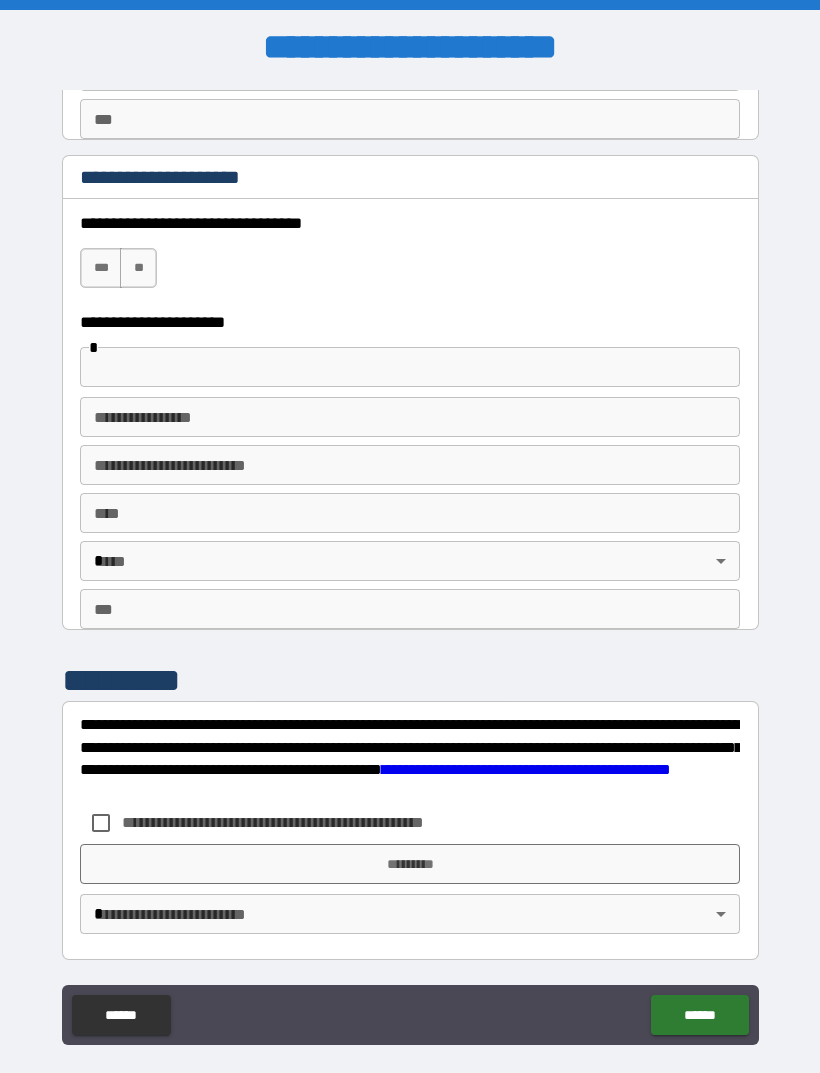 scroll, scrollTop: 3470, scrollLeft: 0, axis: vertical 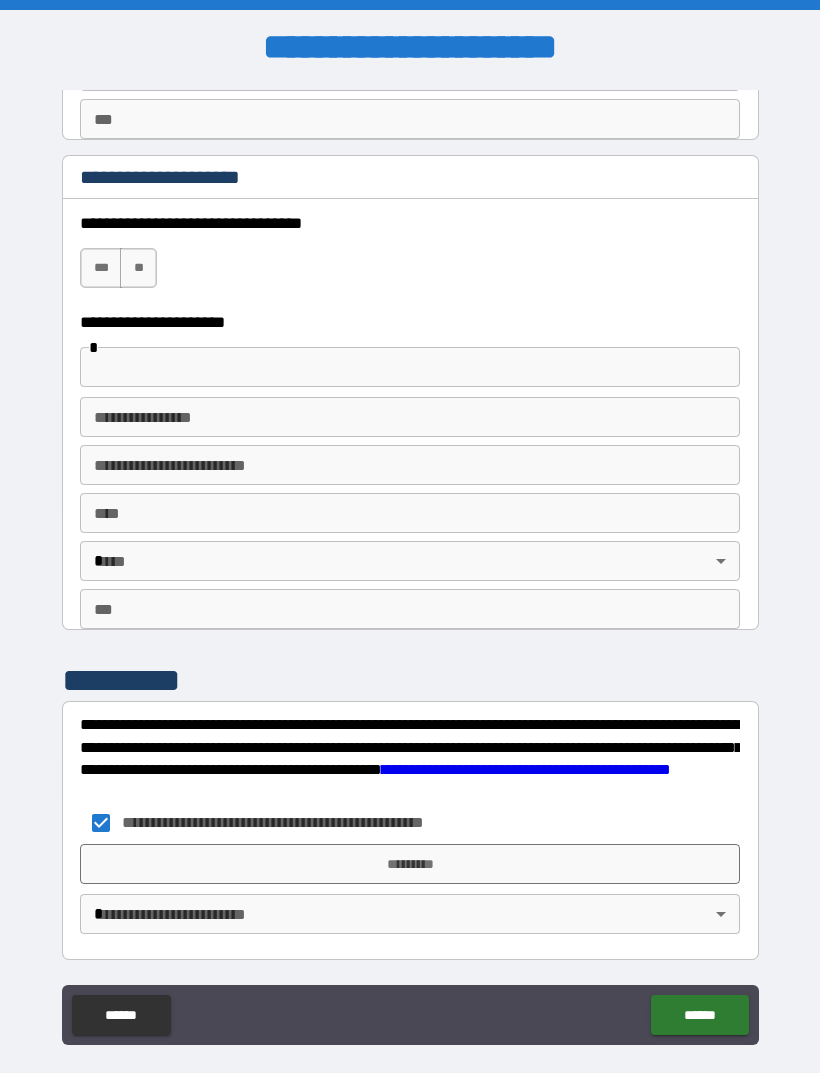click on "**********" at bounding box center [410, 568] 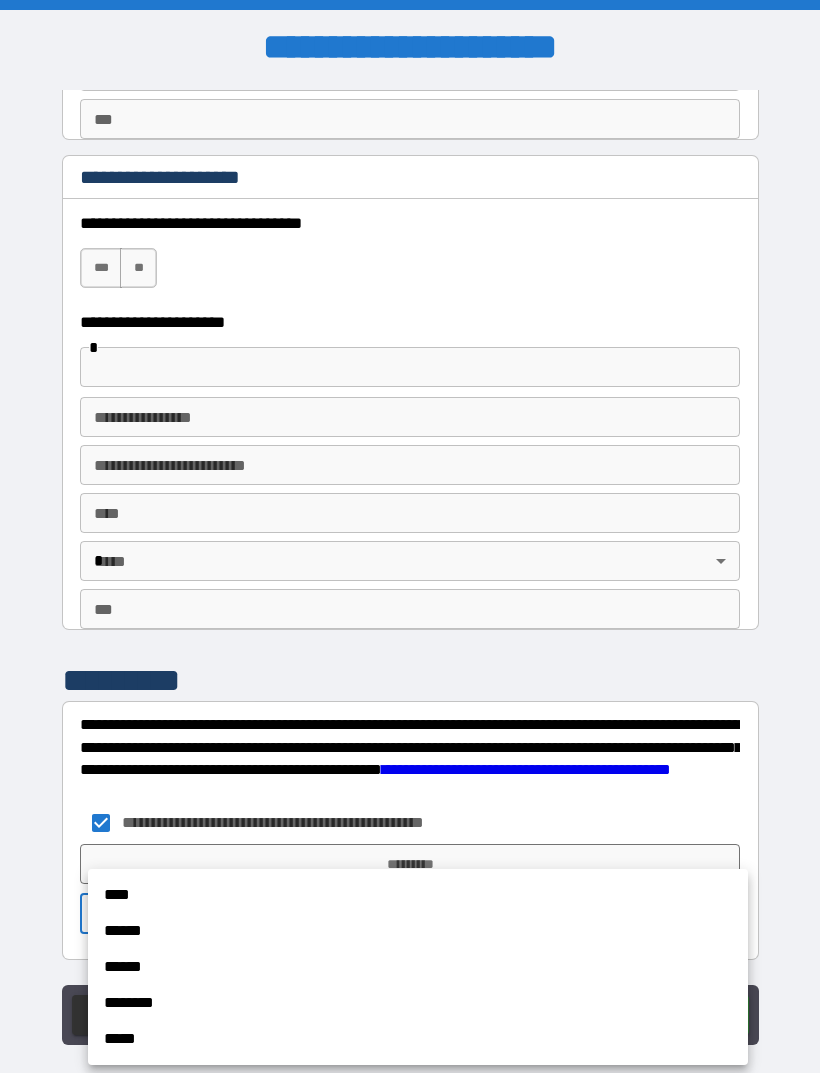 click on "****" at bounding box center [418, 895] 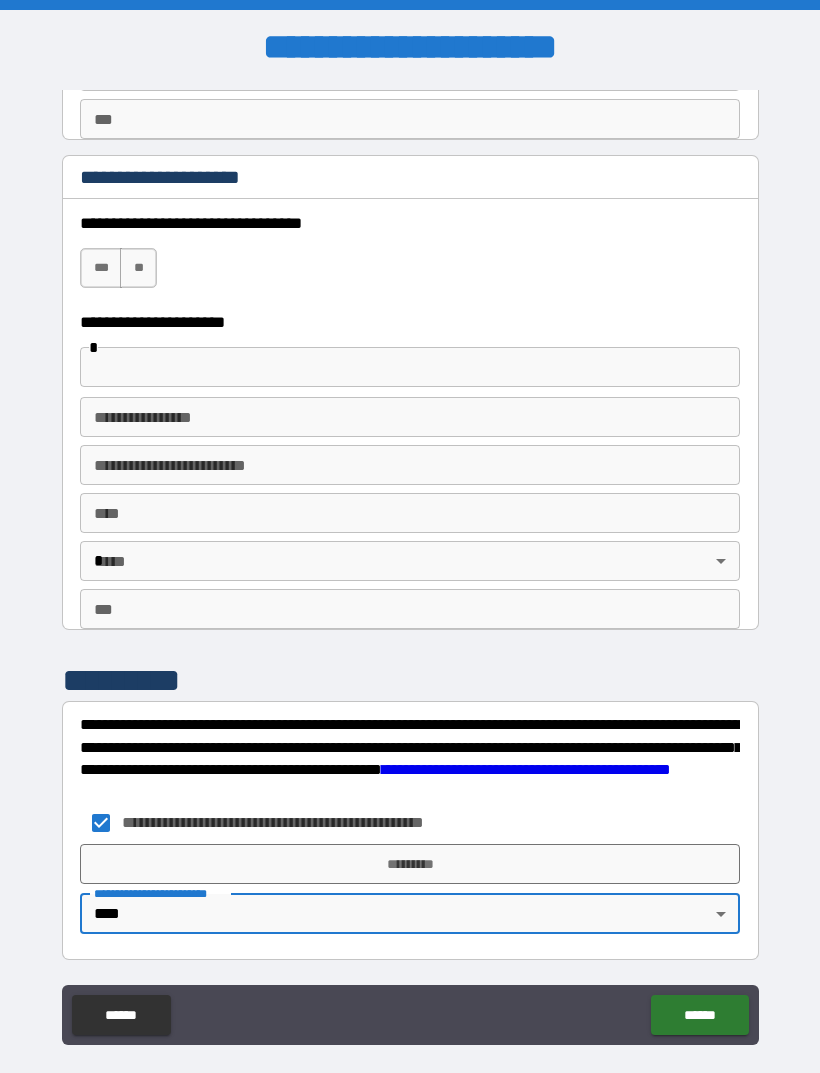 click on "*********" at bounding box center [410, 864] 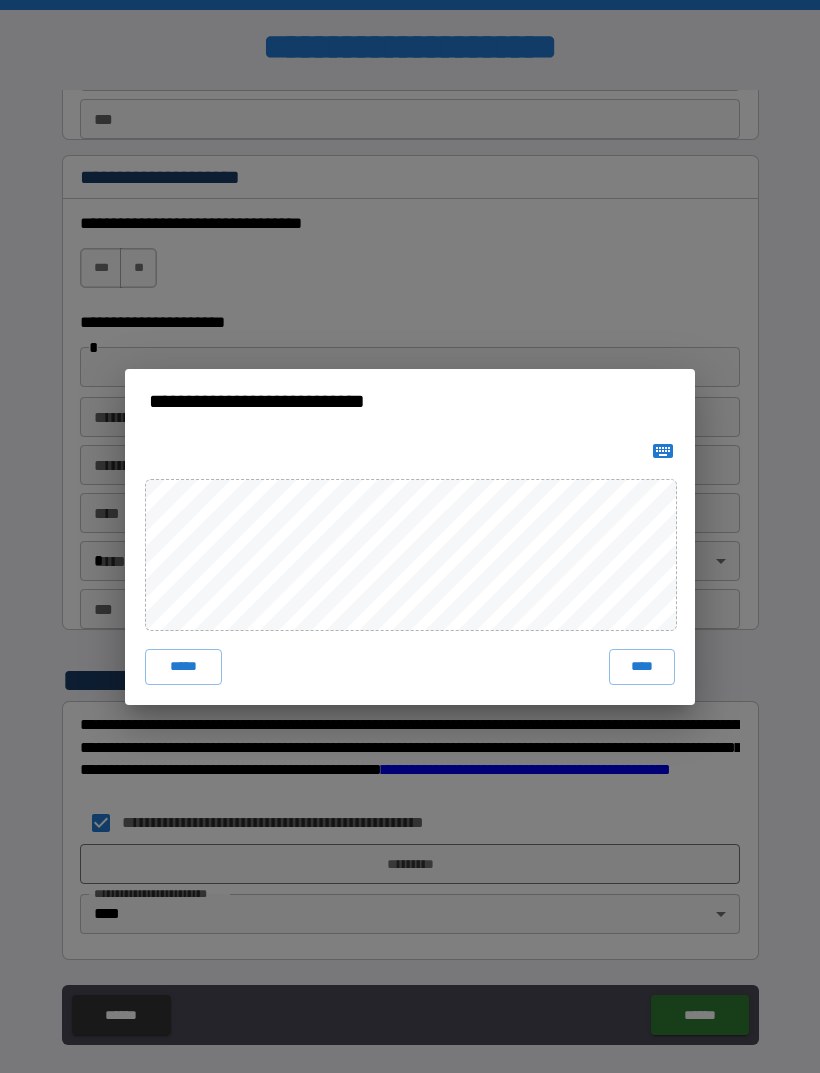 click on "****" at bounding box center (642, 667) 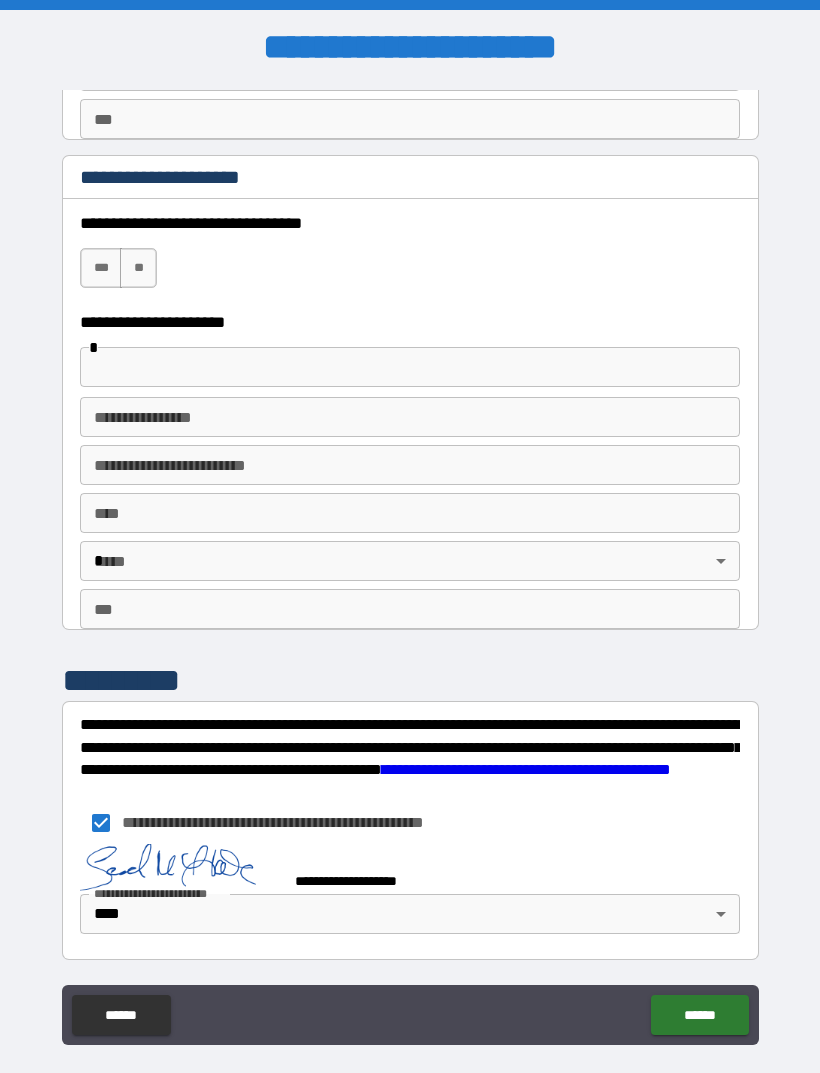 scroll, scrollTop: 3460, scrollLeft: 0, axis: vertical 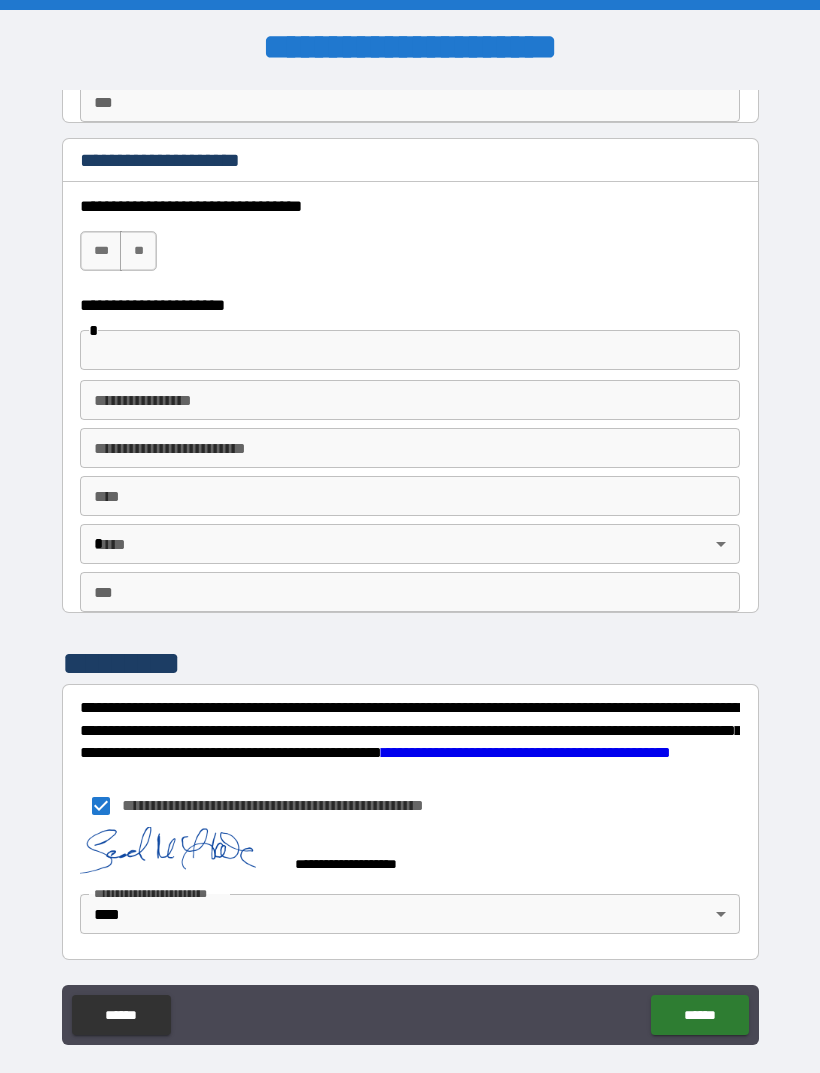 click on "******" at bounding box center [699, 1015] 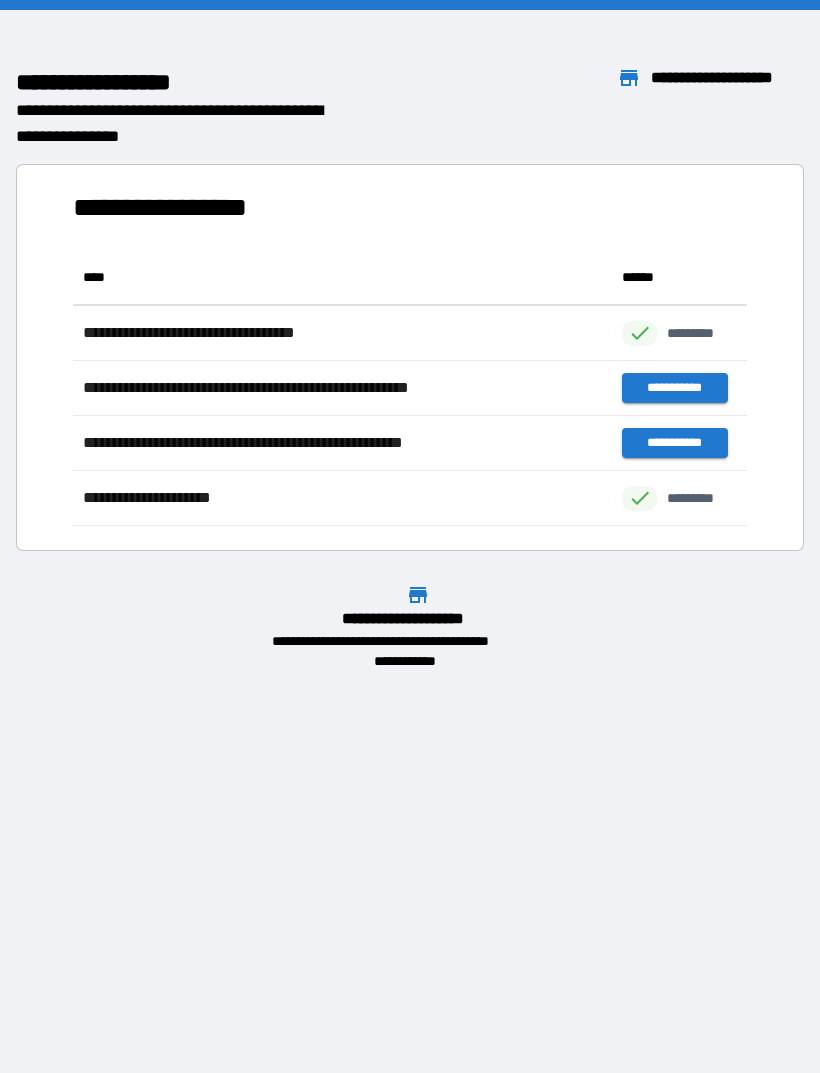scroll, scrollTop: 1, scrollLeft: 1, axis: both 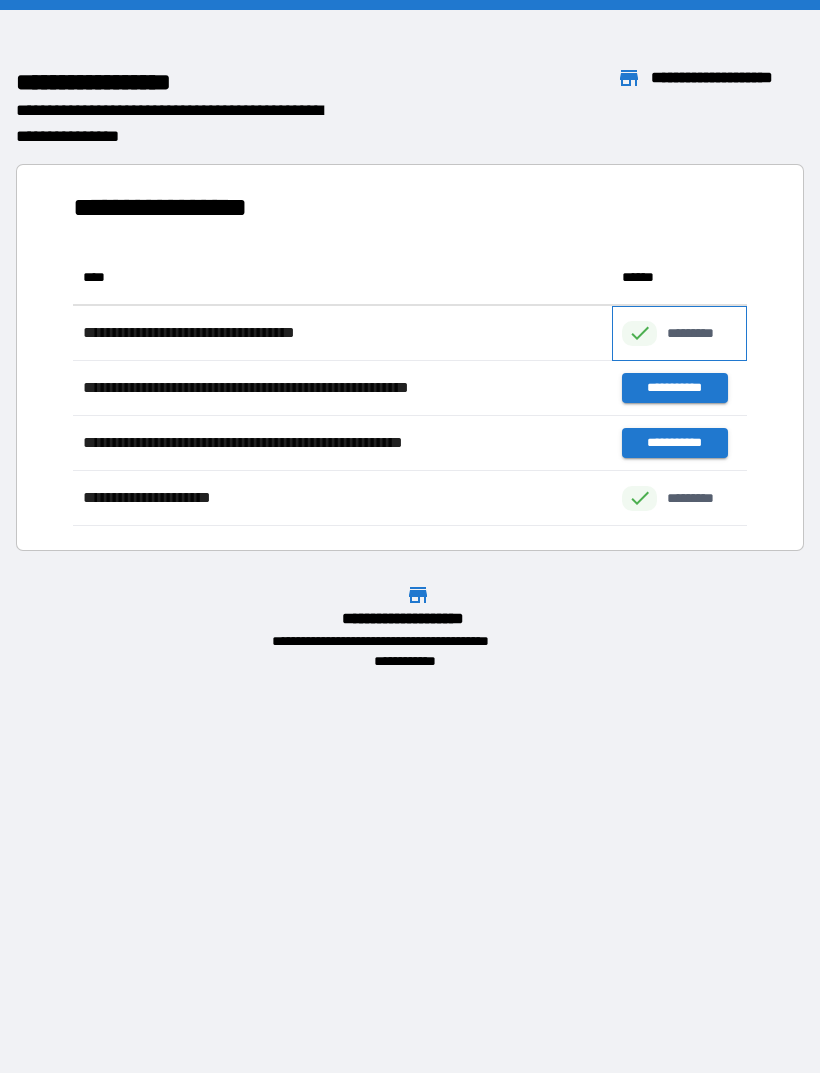 click on "*********" at bounding box center (679, 333) 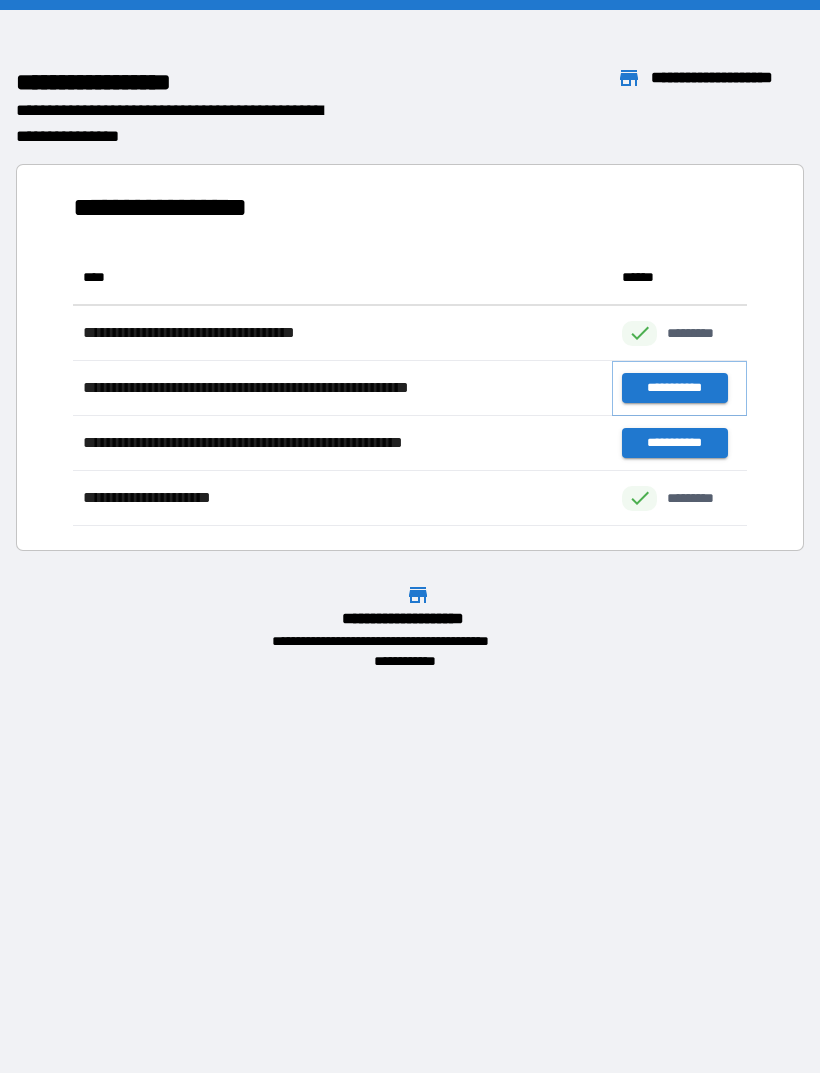 click on "**********" at bounding box center [674, 388] 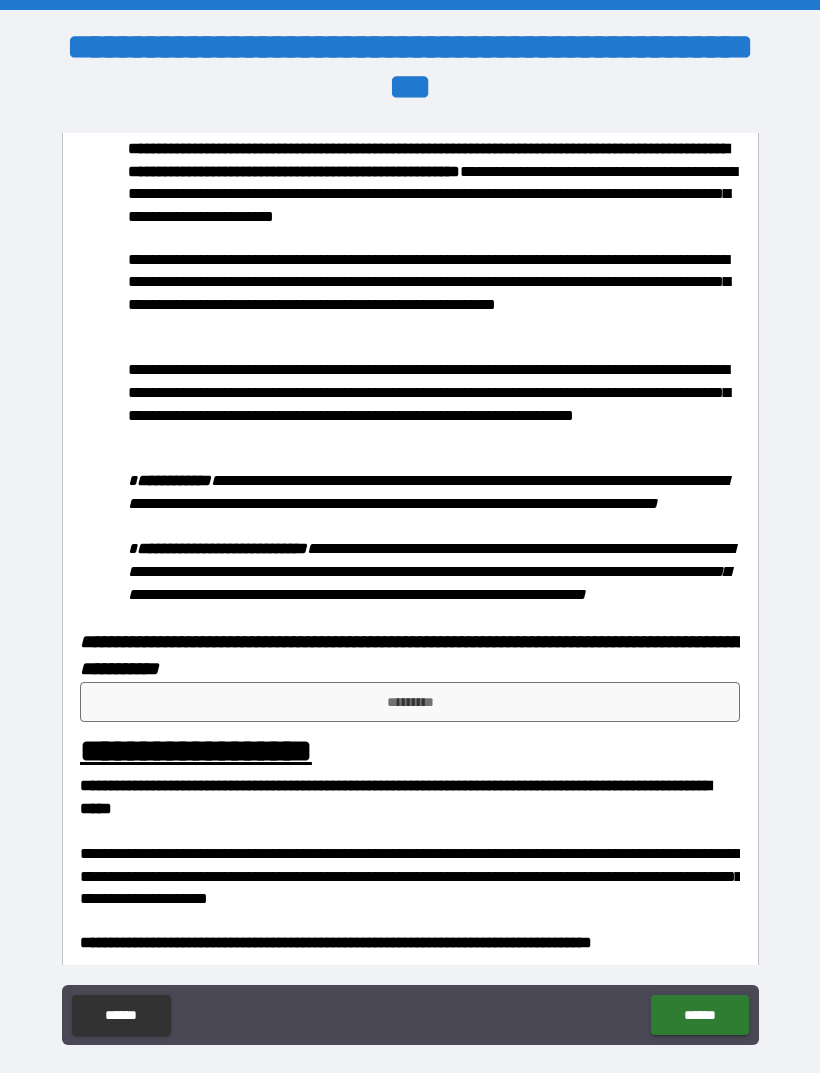 scroll, scrollTop: 832, scrollLeft: 0, axis: vertical 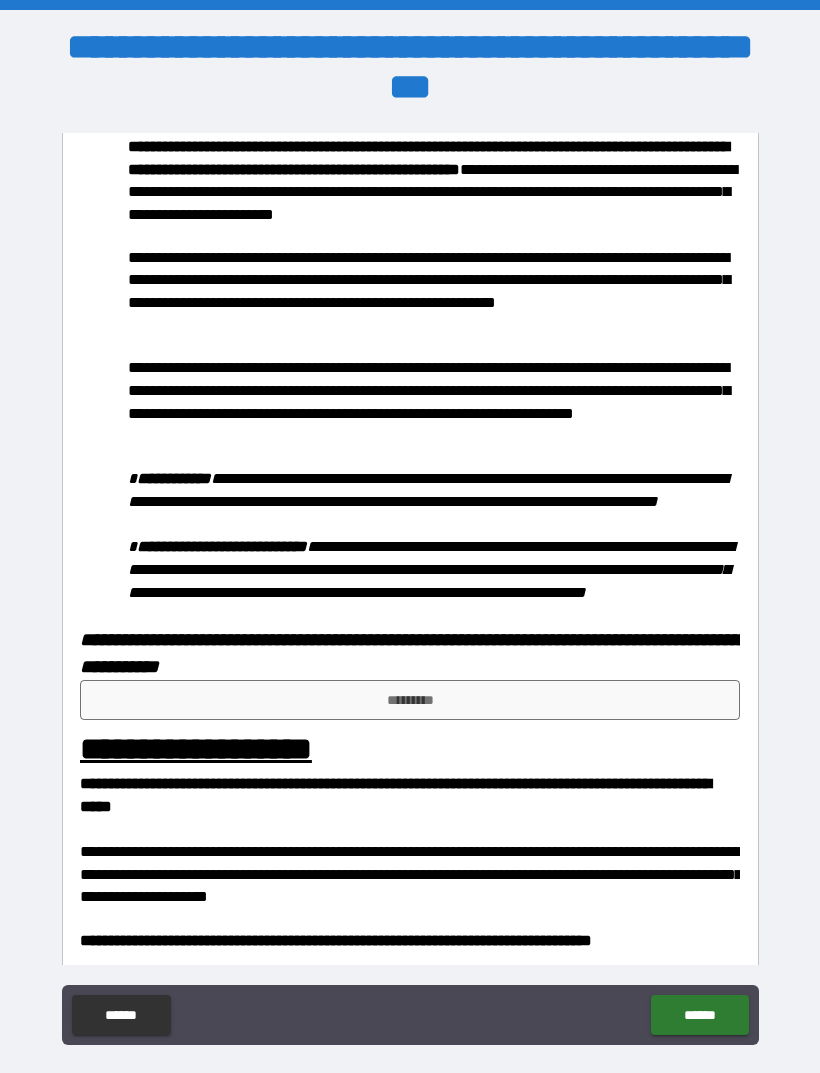 click on "*********" at bounding box center [410, 700] 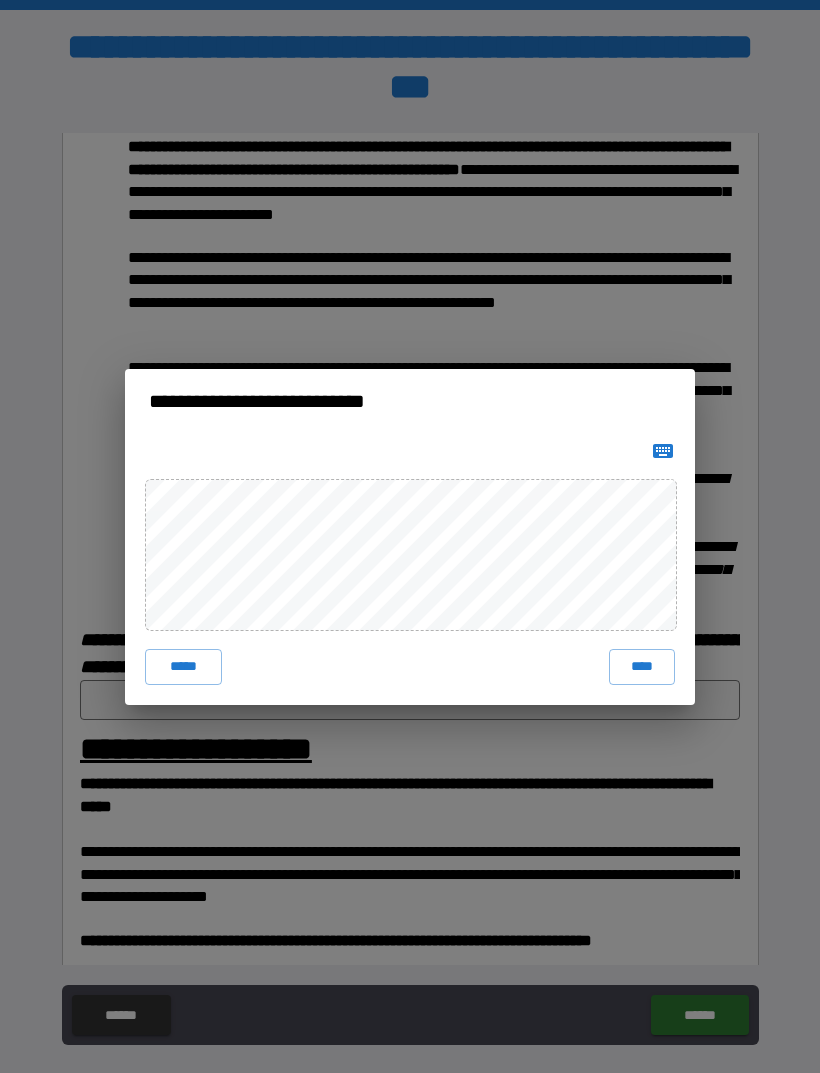 click on "****" at bounding box center [642, 667] 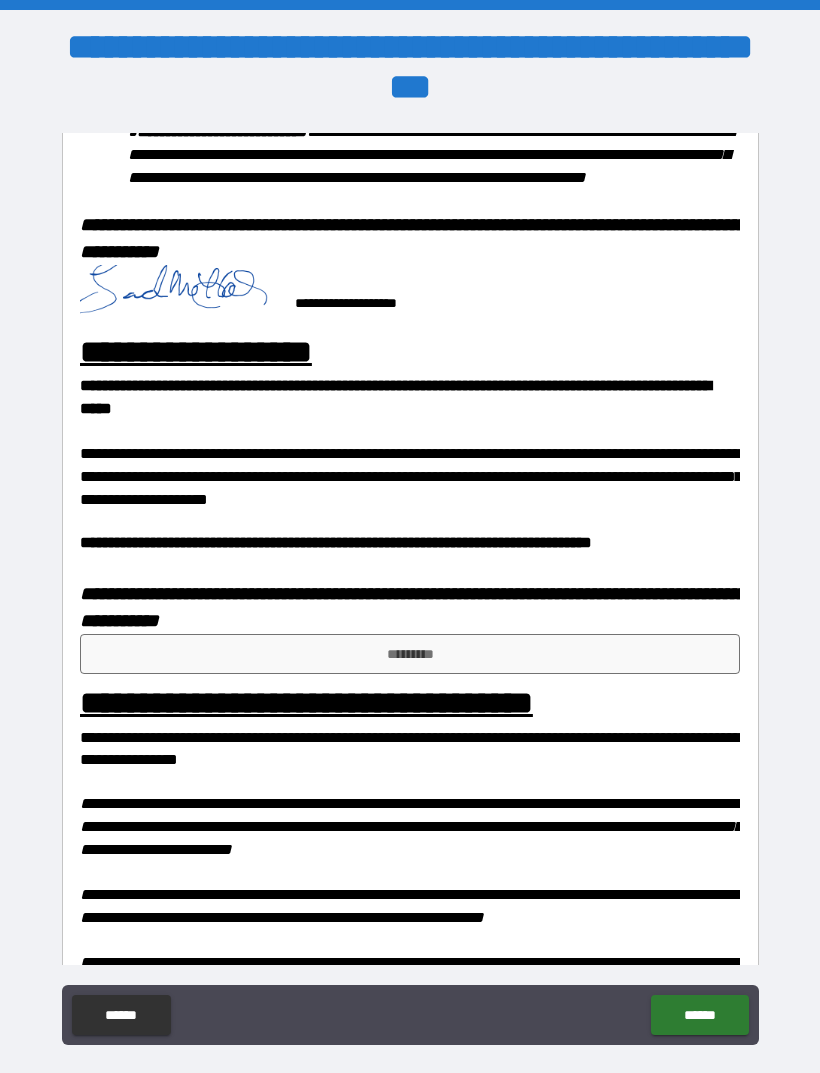 scroll, scrollTop: 1269, scrollLeft: 0, axis: vertical 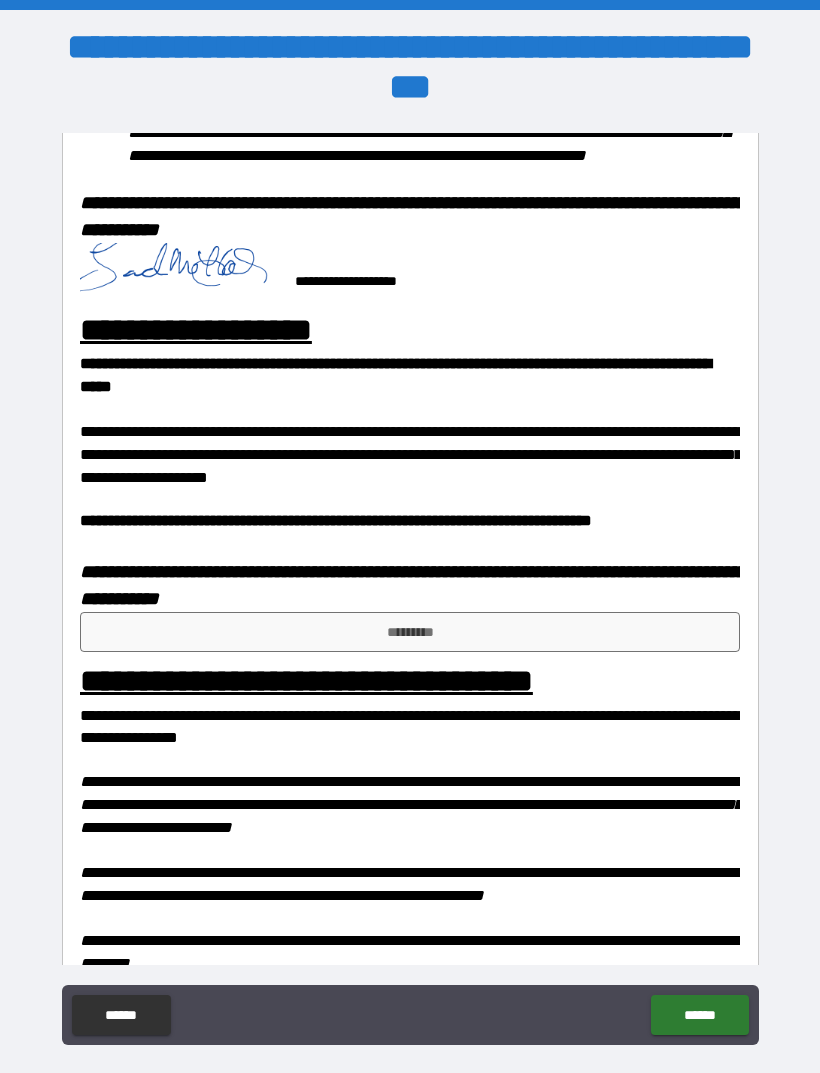 click on "*********" at bounding box center (410, 632) 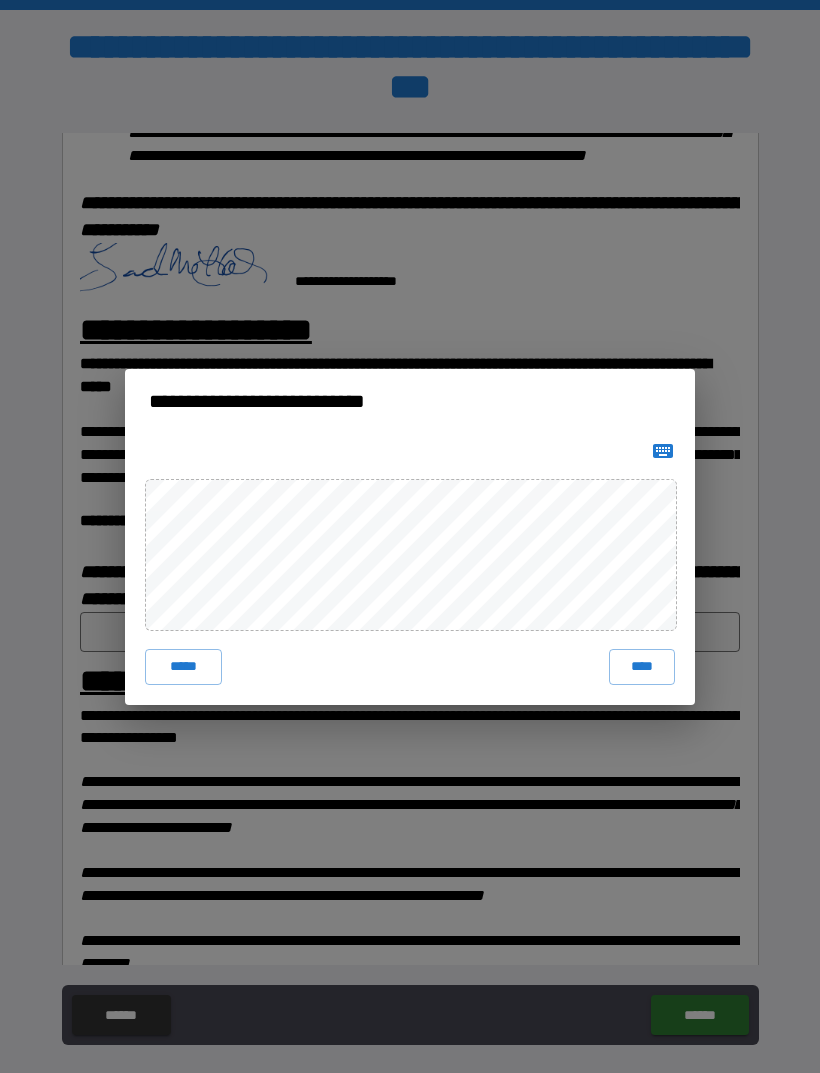 click on "****" at bounding box center (642, 667) 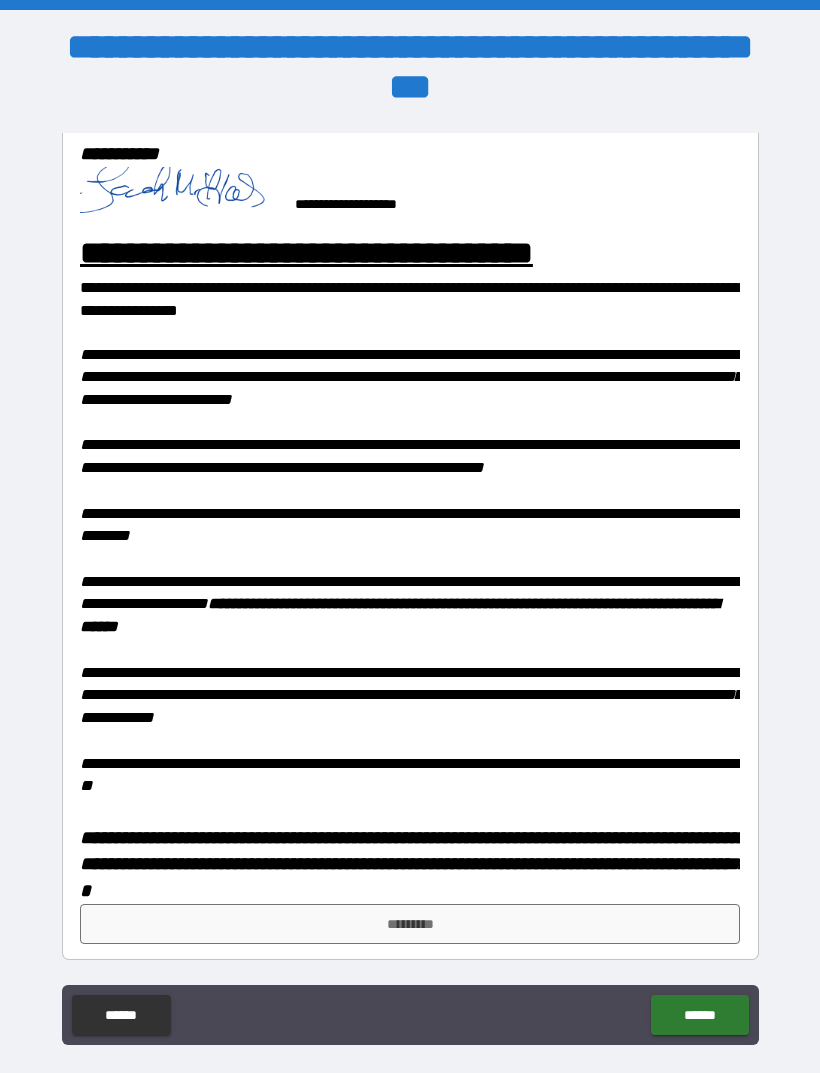 scroll, scrollTop: 1722, scrollLeft: 0, axis: vertical 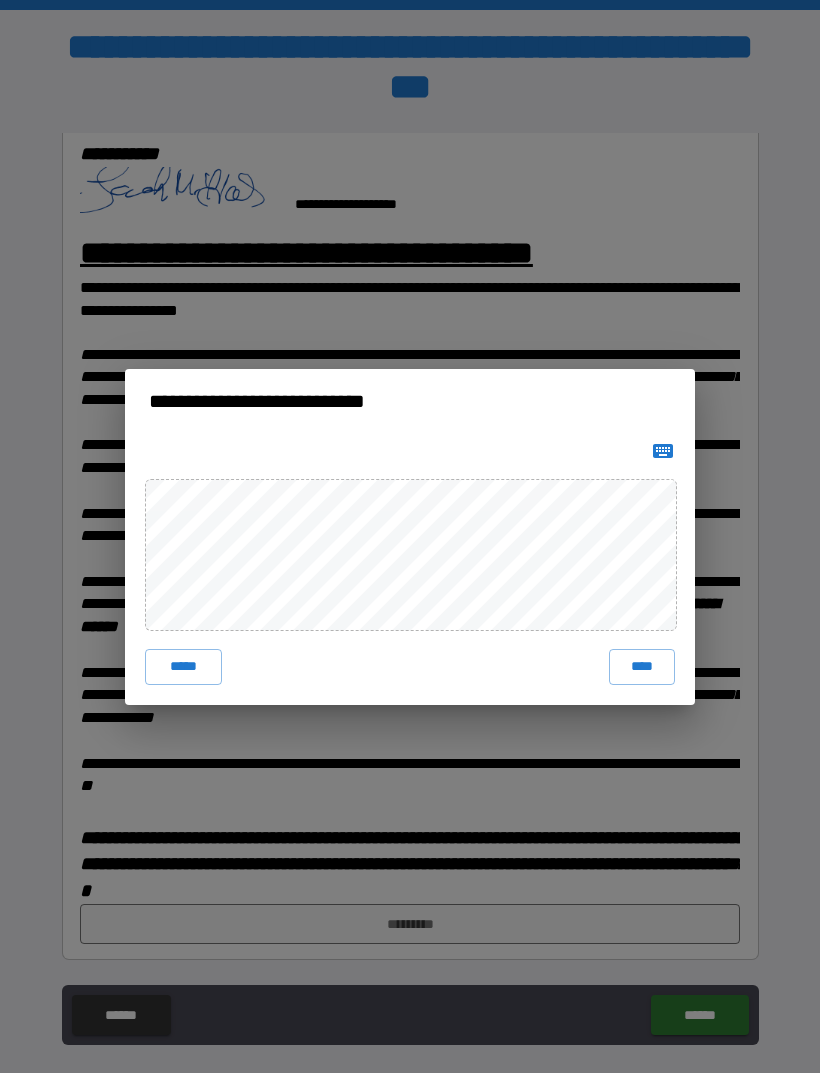 click on "****" at bounding box center (642, 667) 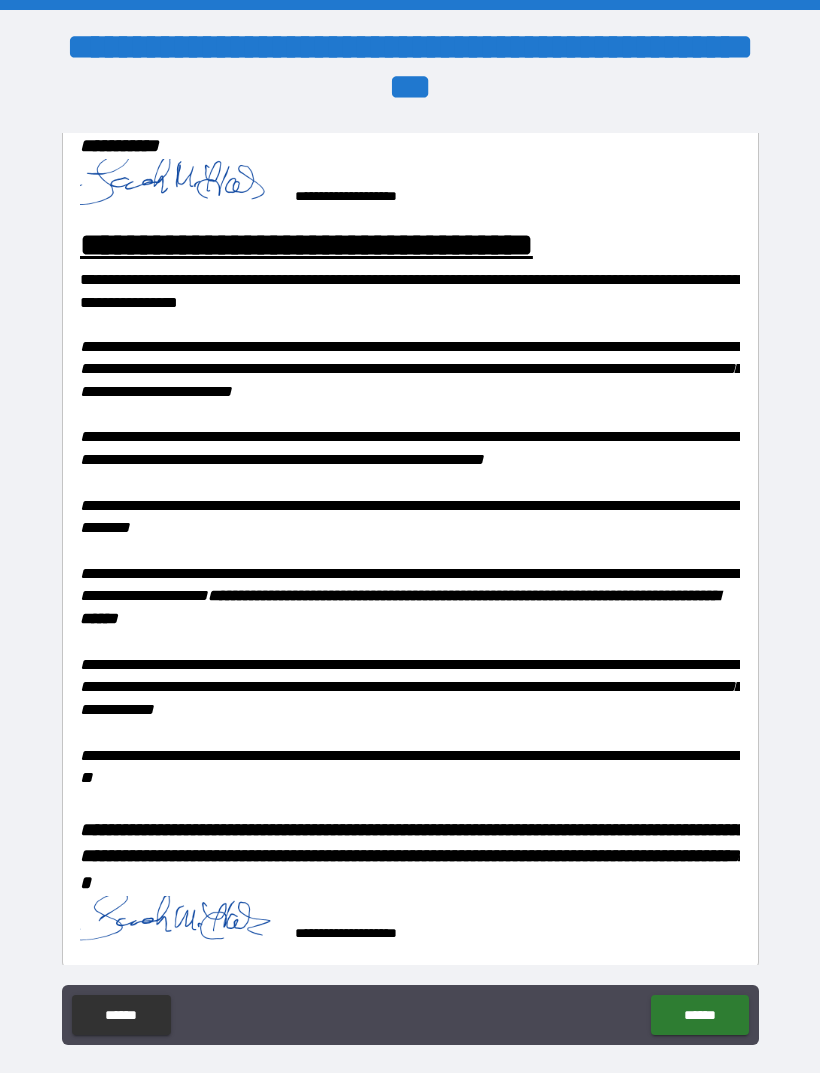 click on "******" at bounding box center (699, 1015) 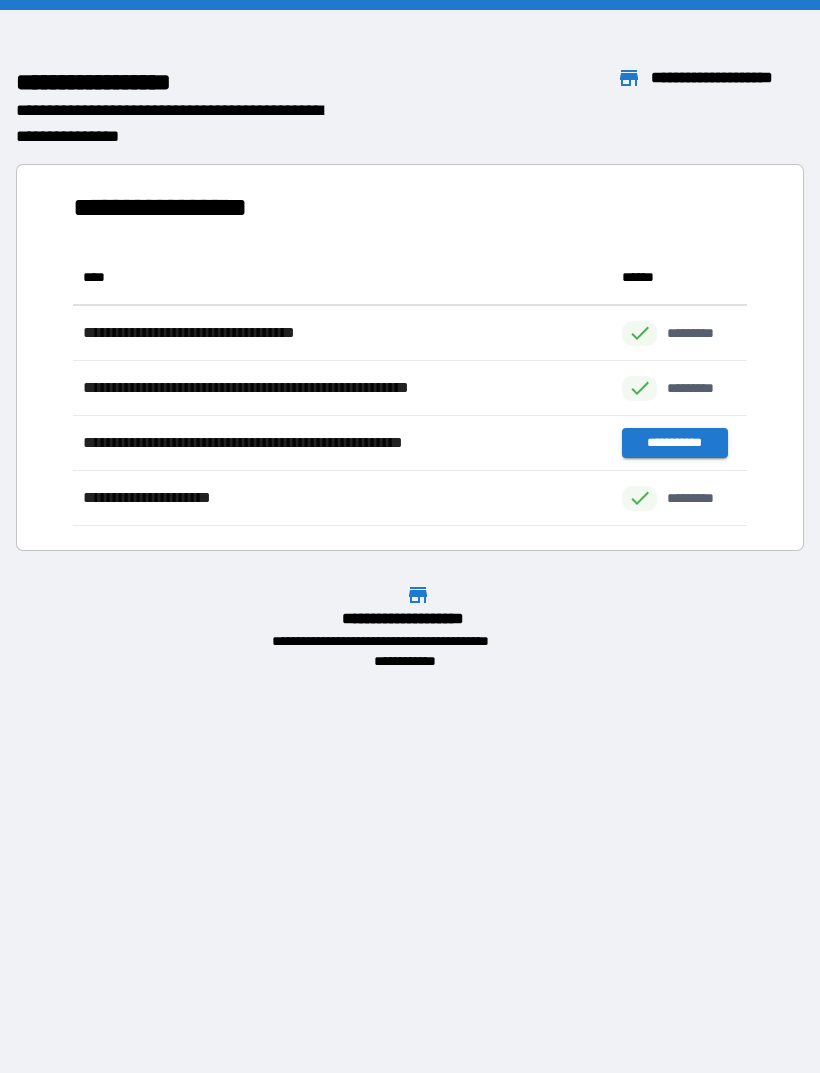 scroll, scrollTop: 276, scrollLeft: 674, axis: both 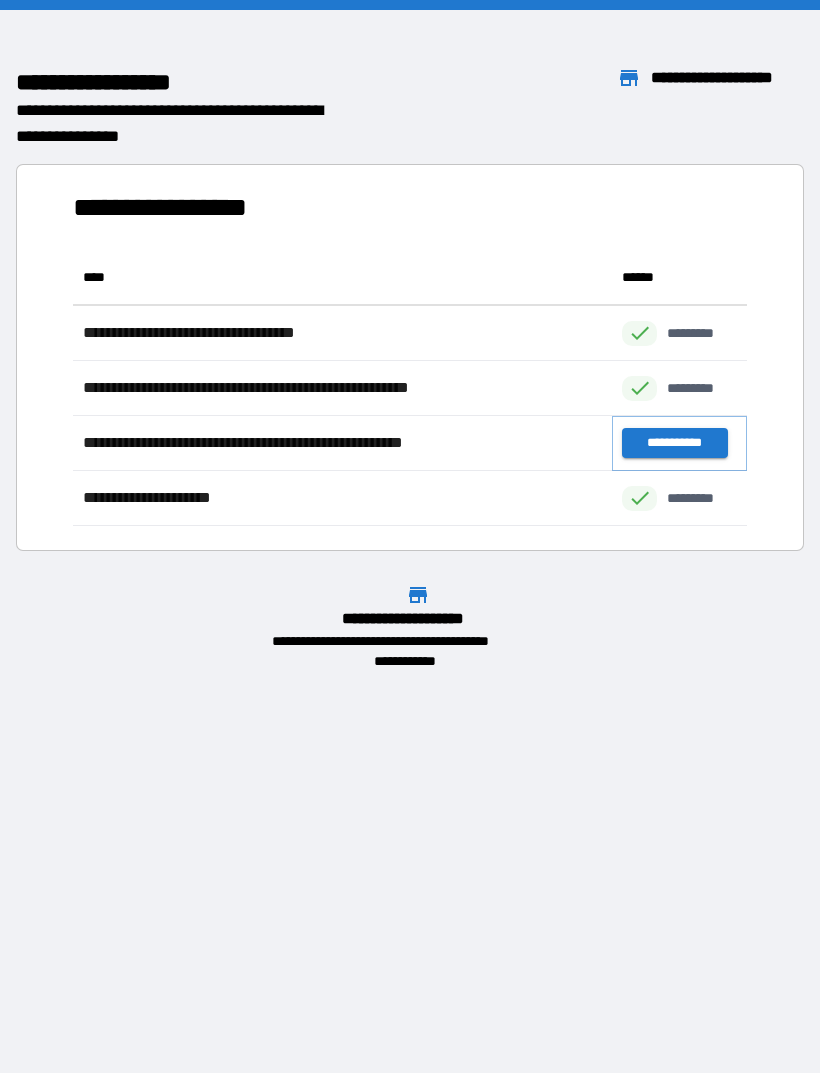 click on "**********" at bounding box center [674, 443] 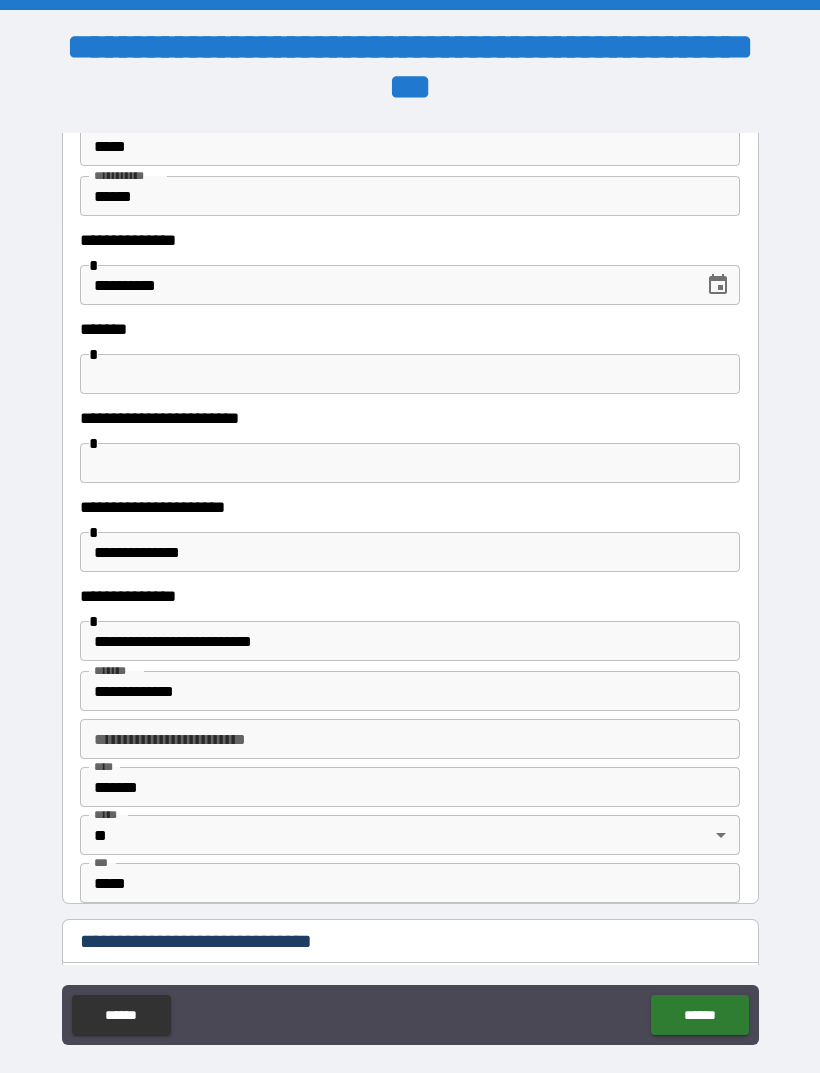 scroll, scrollTop: 203, scrollLeft: 0, axis: vertical 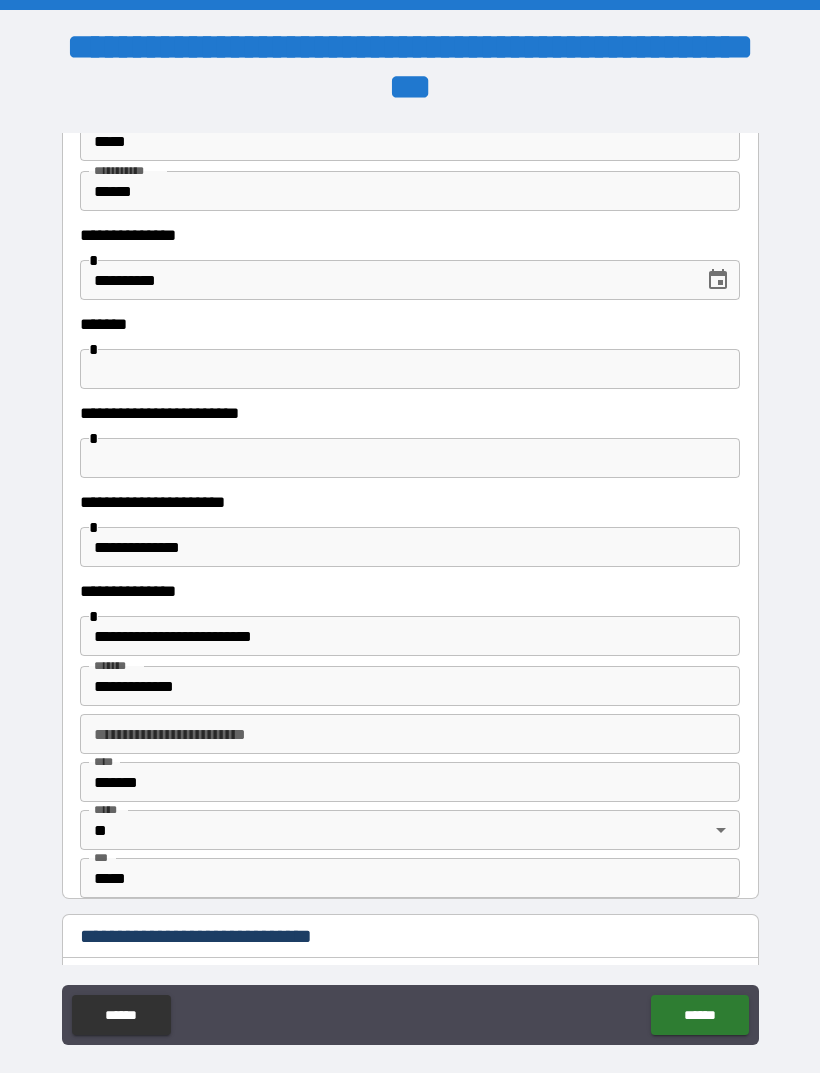 click at bounding box center [410, 458] 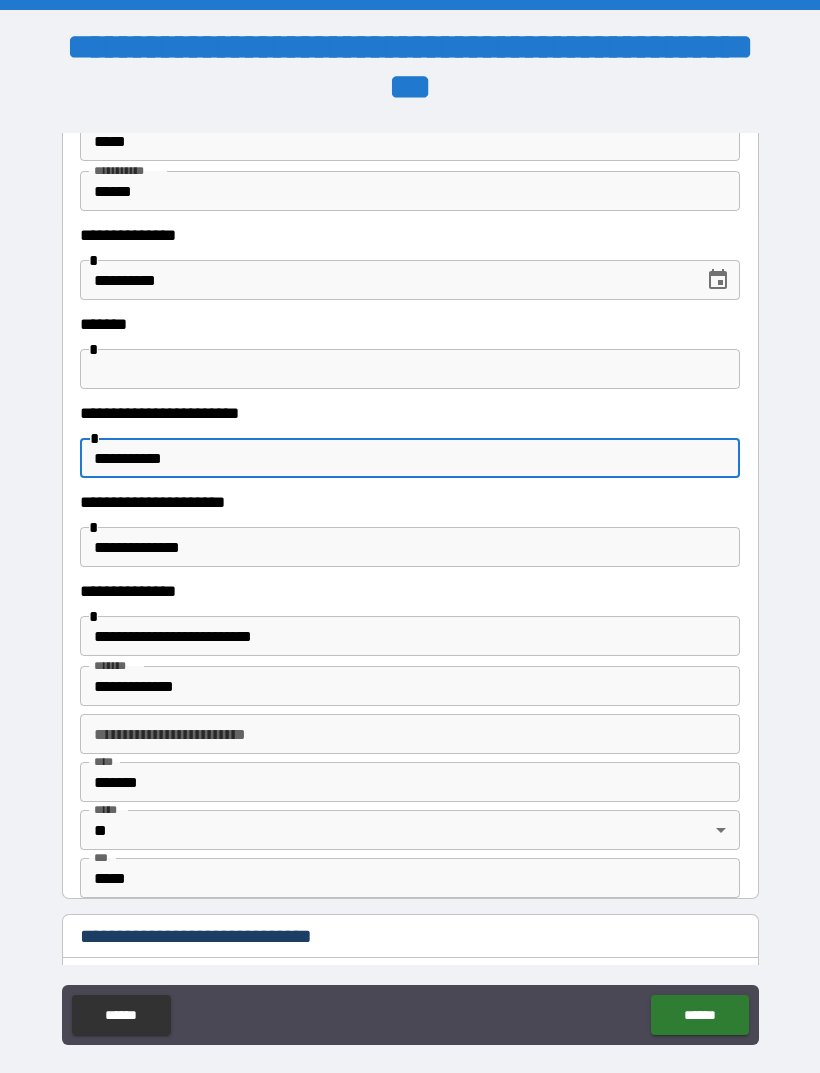 type on "**********" 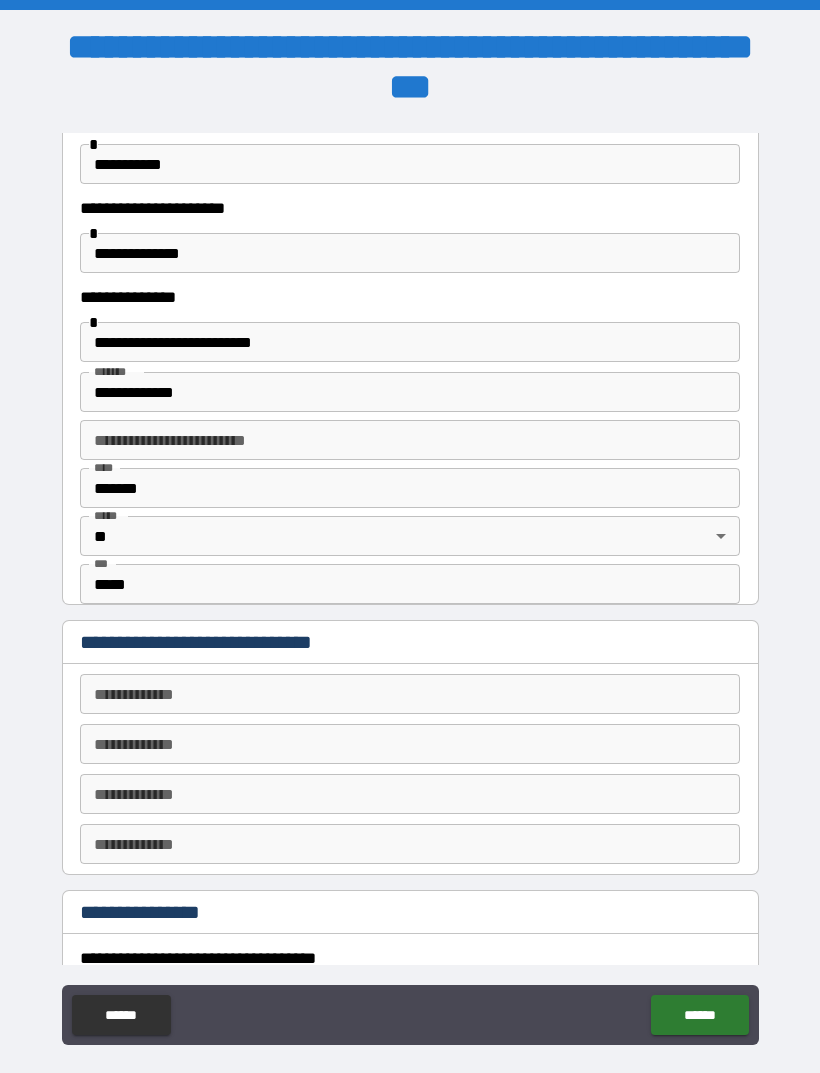 scroll, scrollTop: 547, scrollLeft: 0, axis: vertical 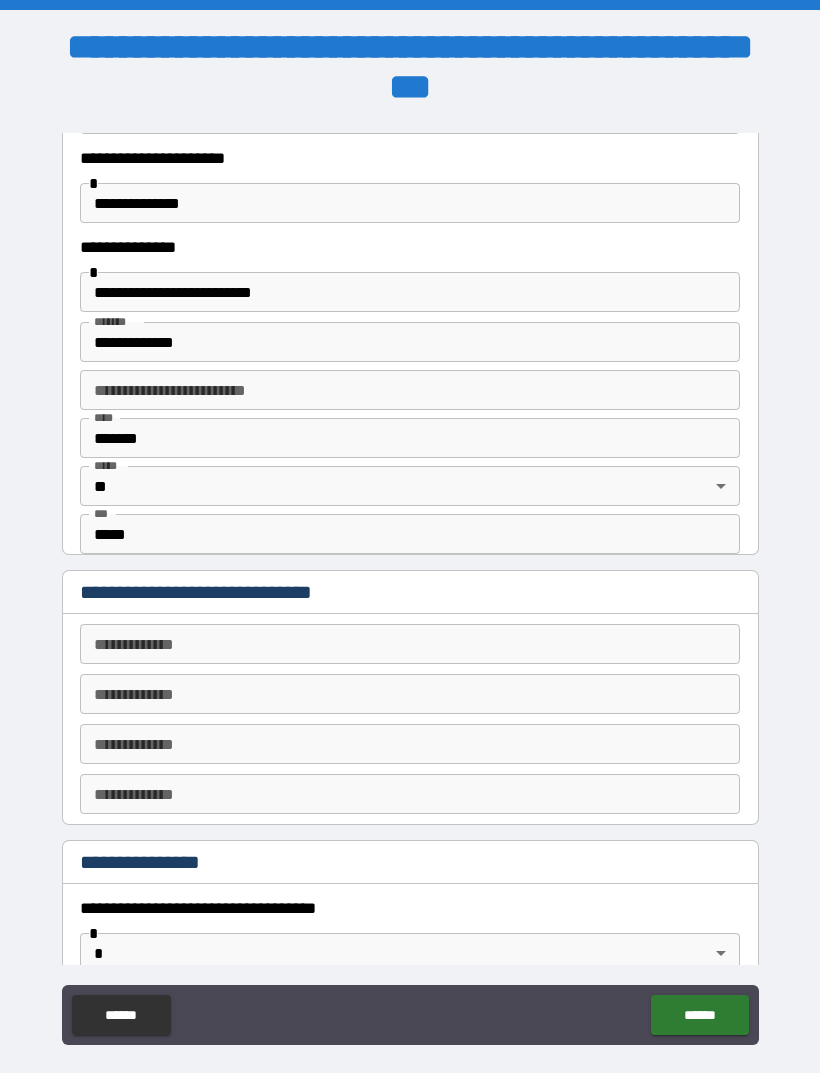 click on "**********" at bounding box center (410, 644) 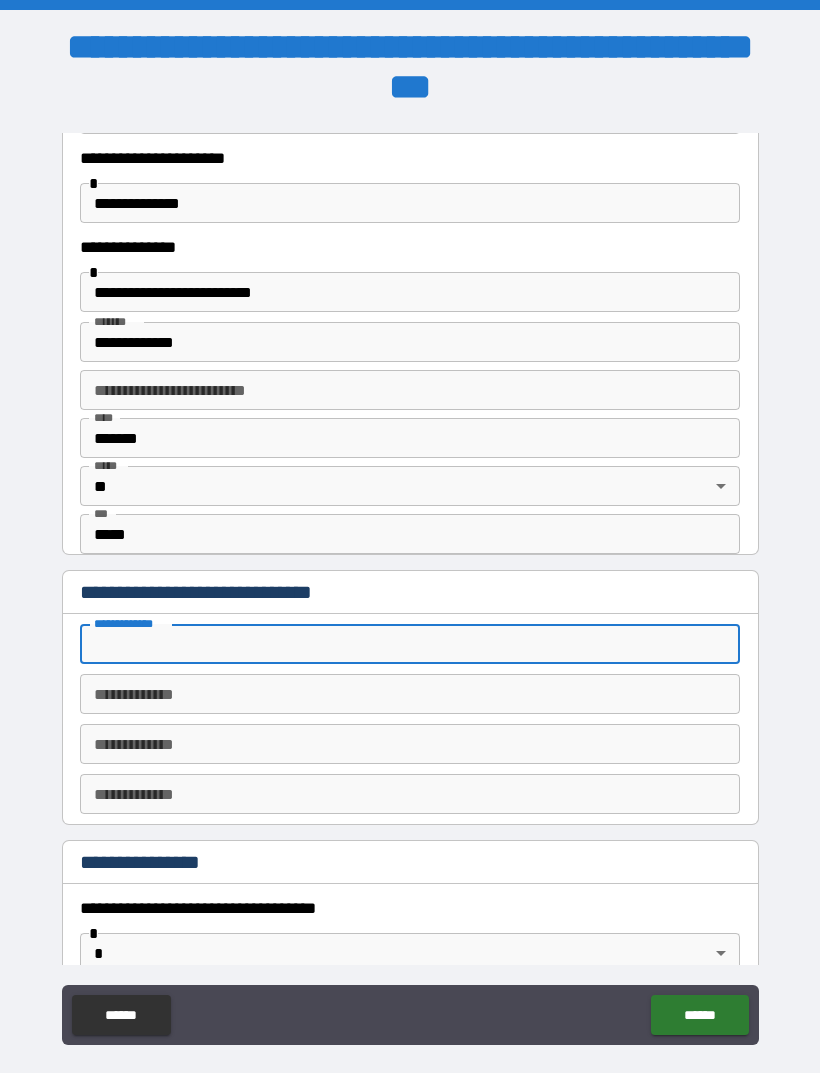 click on "**********" at bounding box center [410, 292] 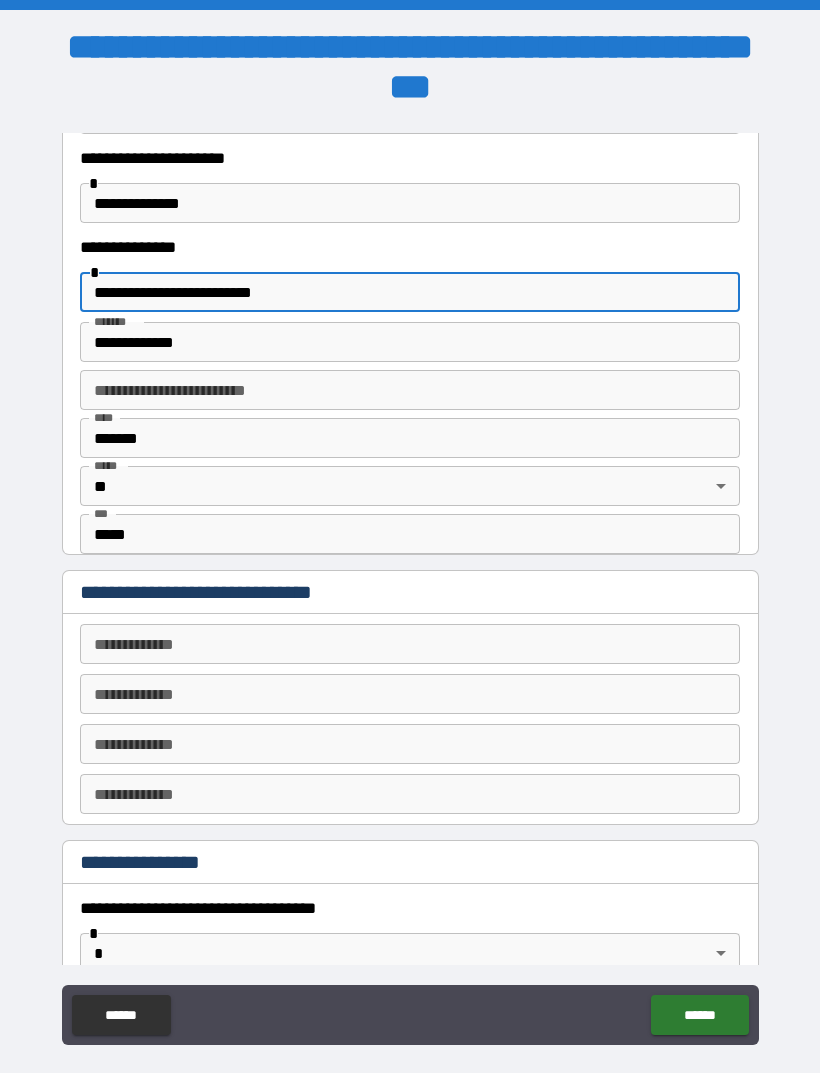 click on "**********" at bounding box center [410, 292] 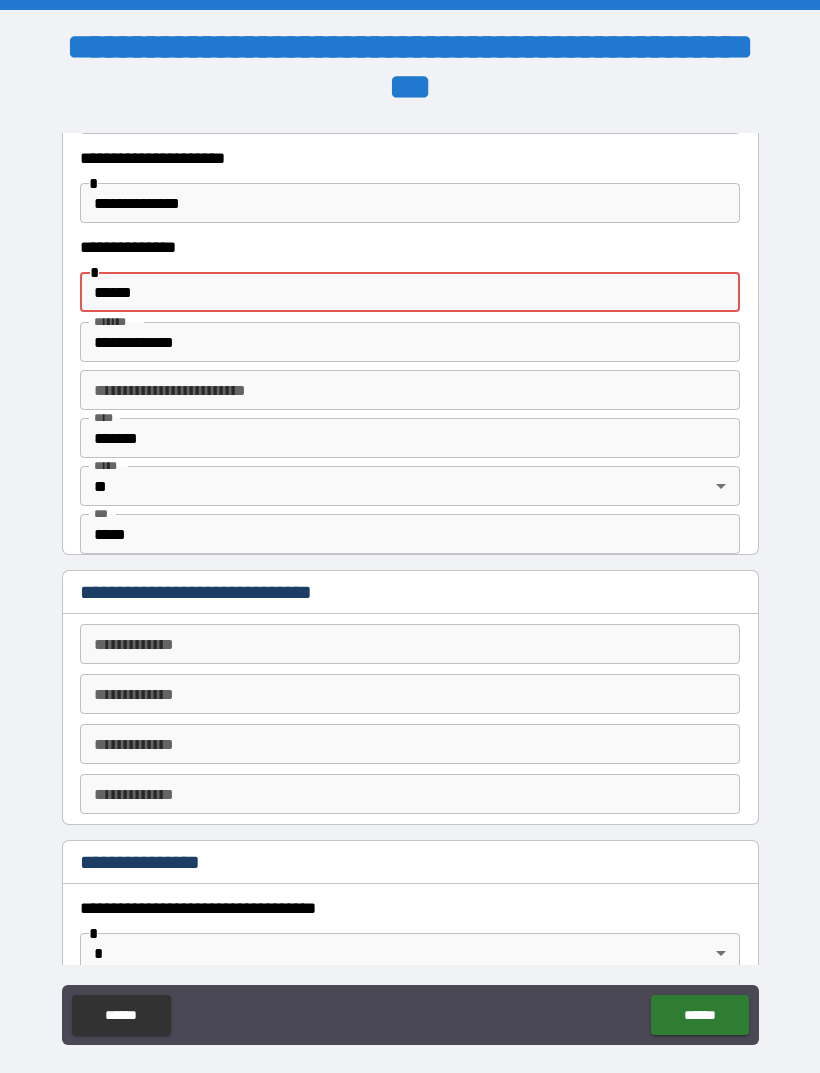 type on "*****" 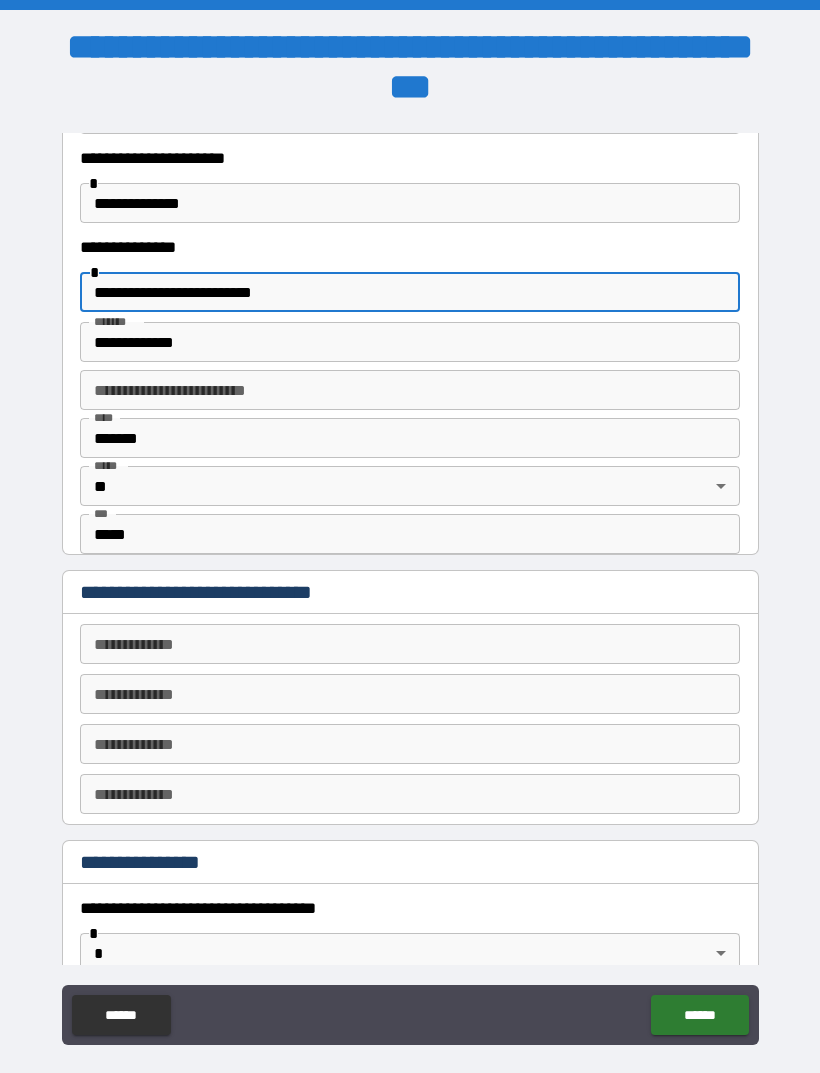 type on "**********" 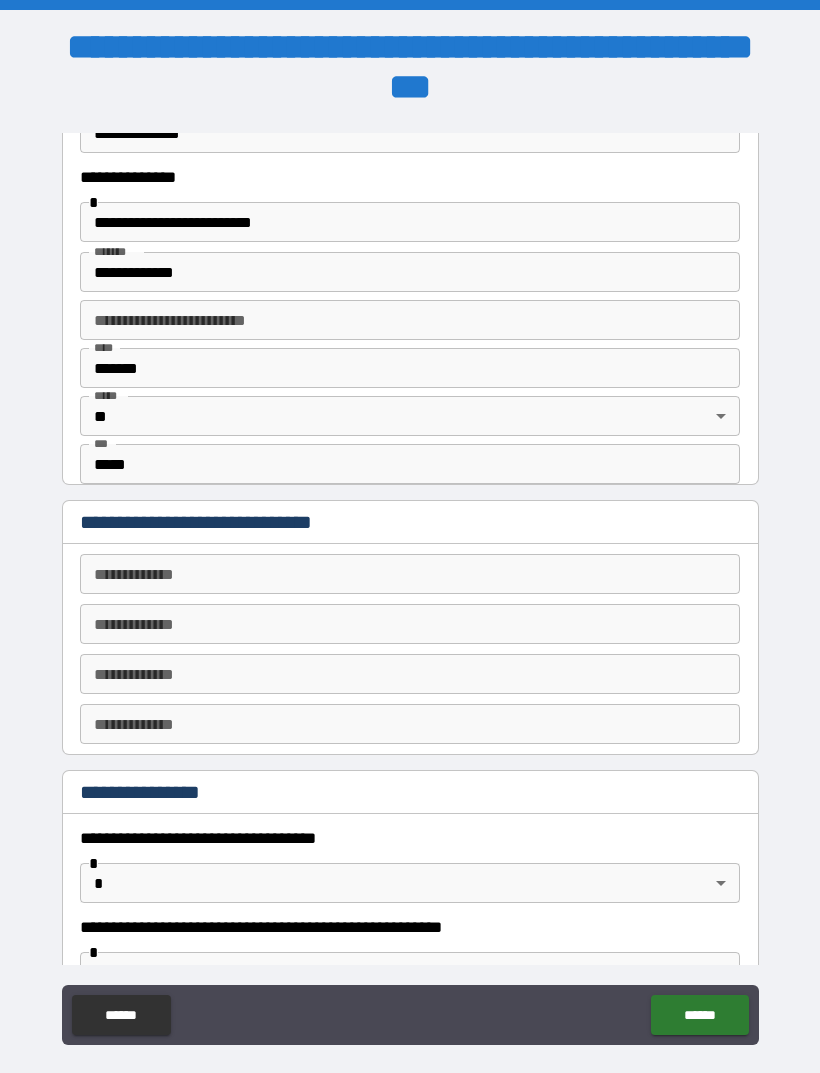 scroll, scrollTop: 622, scrollLeft: 0, axis: vertical 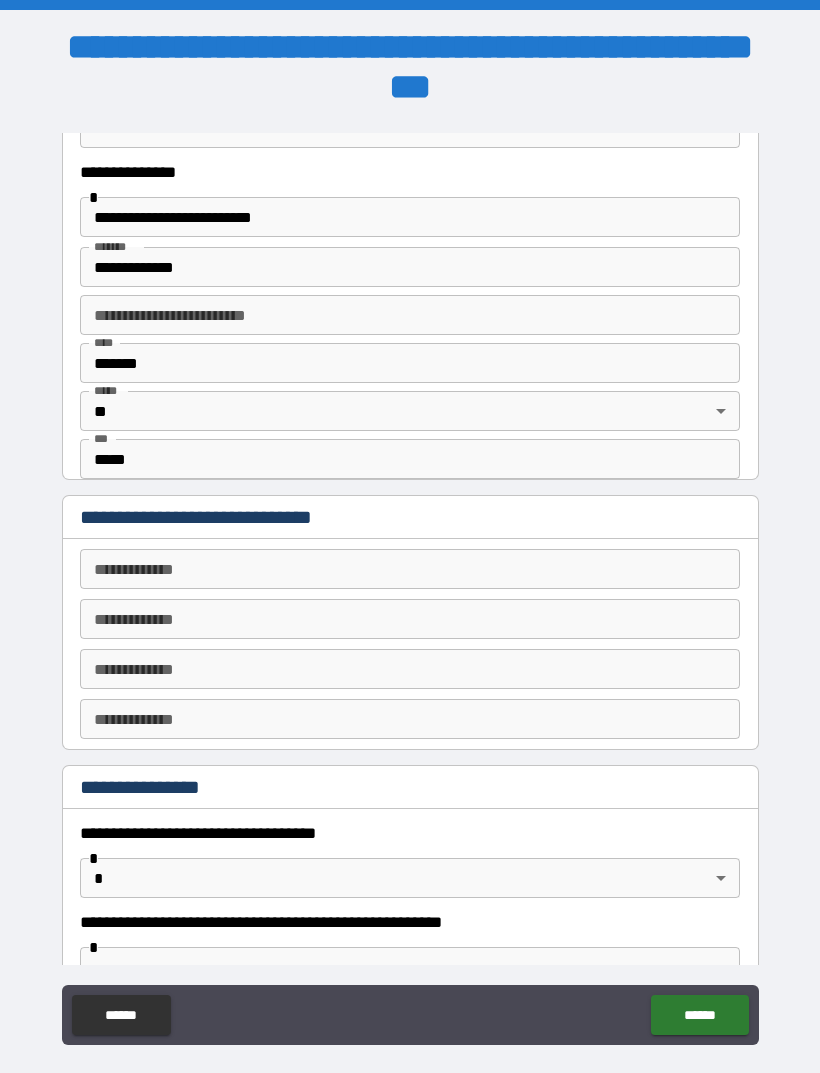 click on "**********" at bounding box center (410, 569) 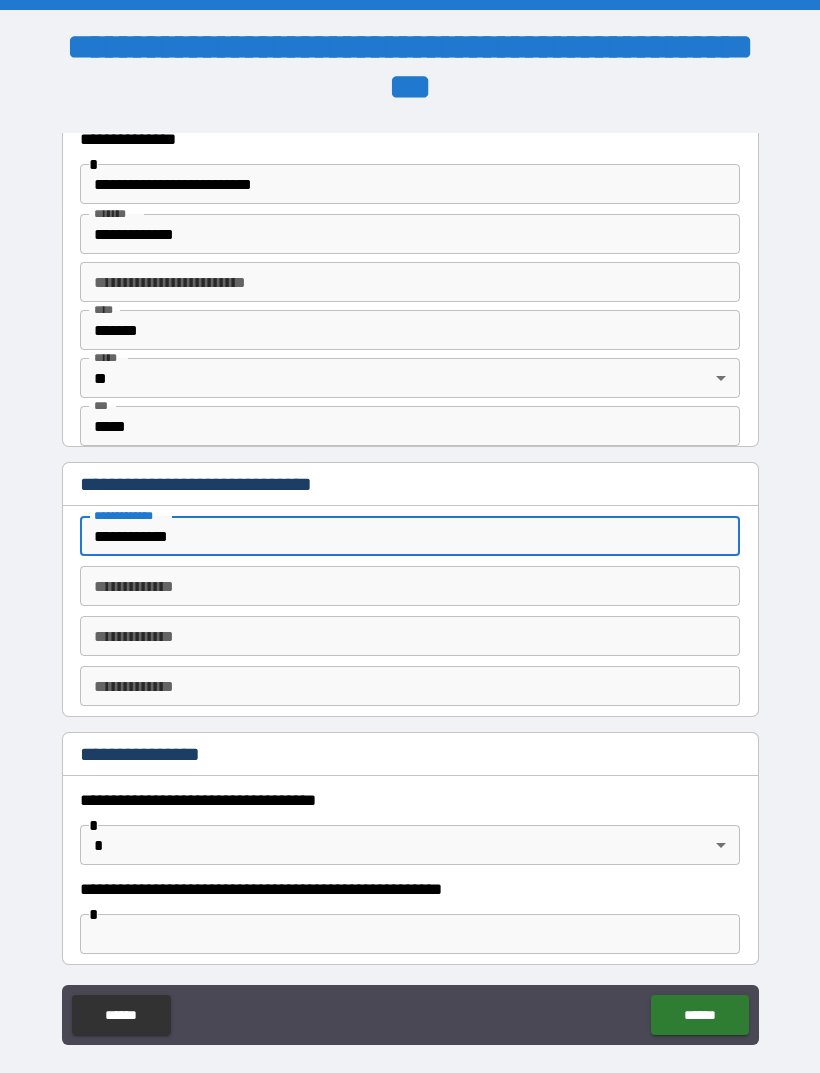scroll, scrollTop: 650, scrollLeft: 0, axis: vertical 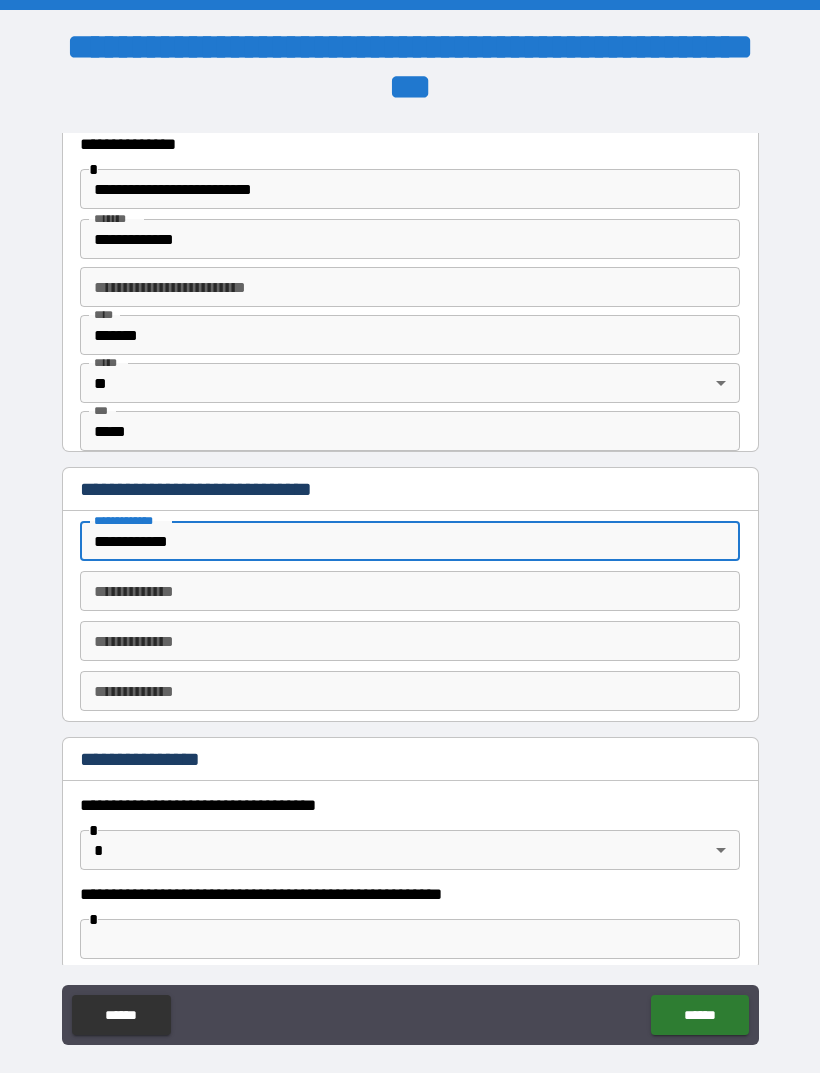 type on "**********" 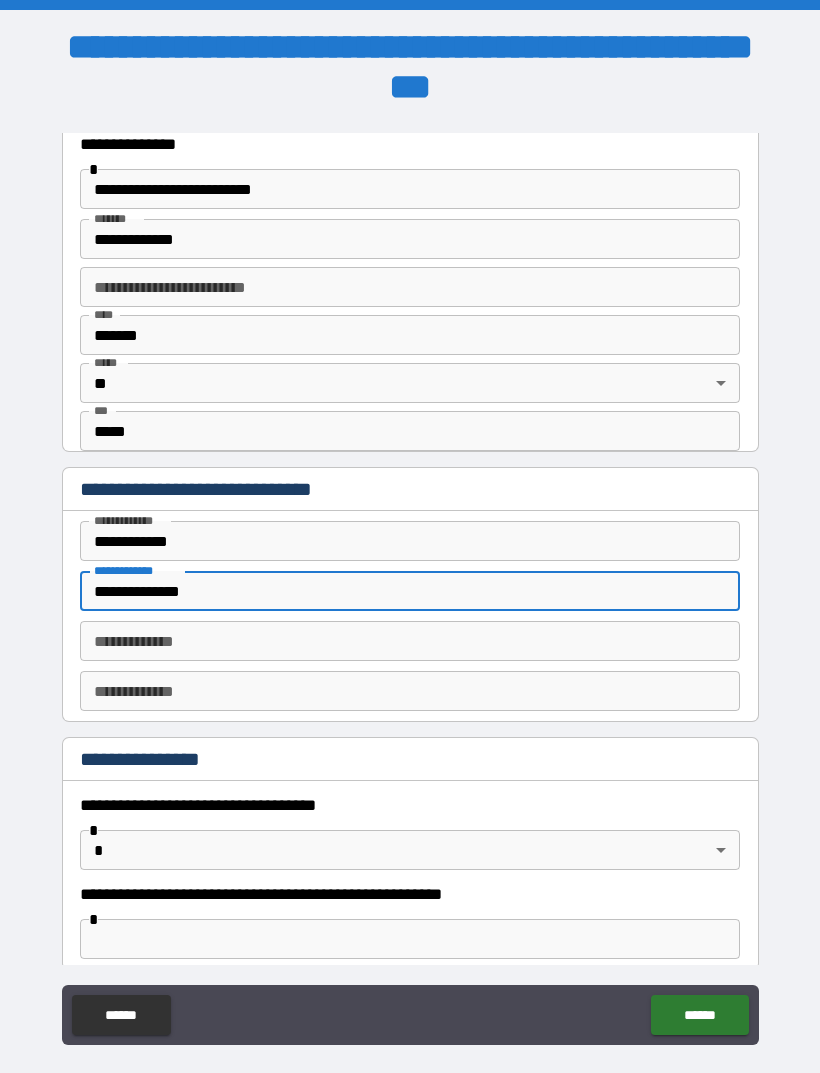 type on "**********" 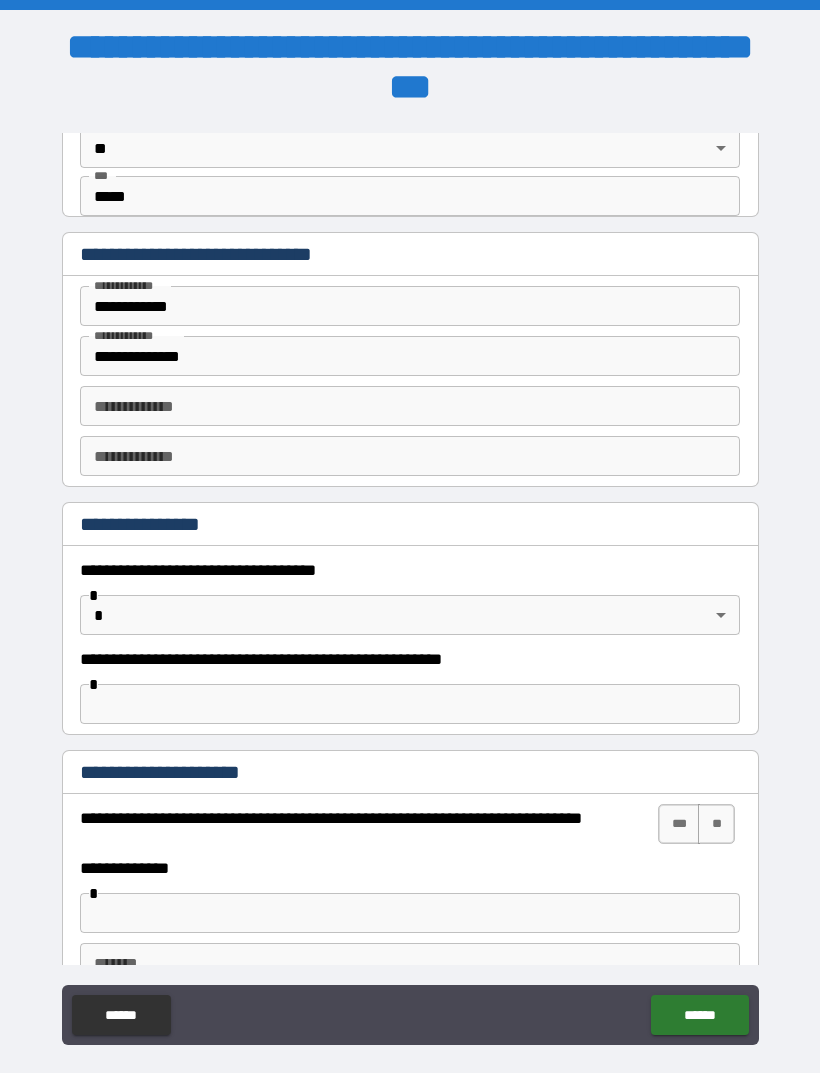 scroll, scrollTop: 897, scrollLeft: 0, axis: vertical 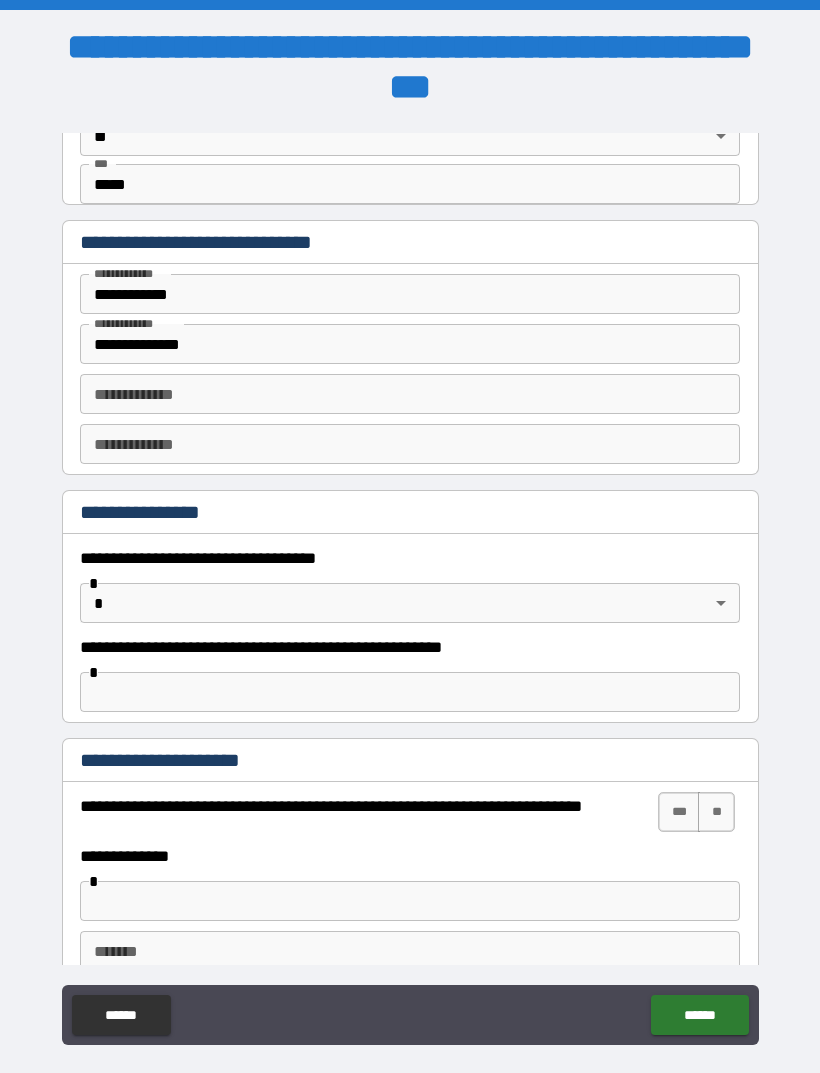 click on "**********" at bounding box center (410, 568) 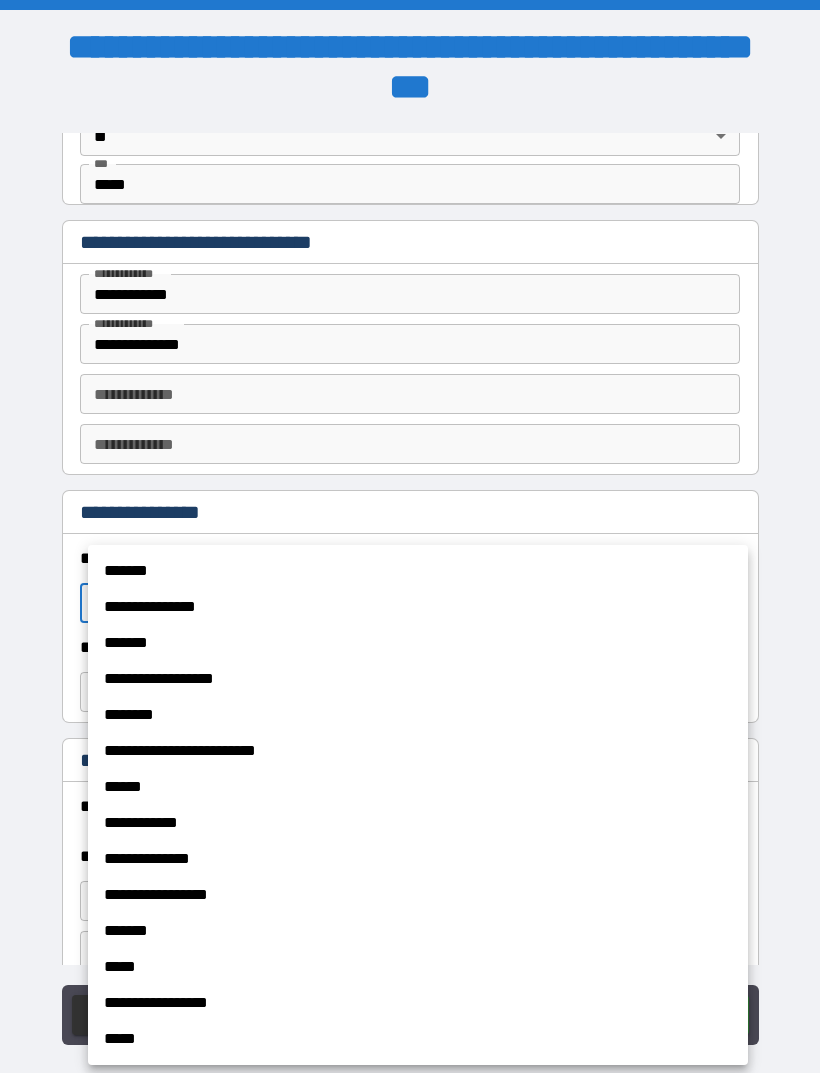 click on "*******" at bounding box center [418, 571] 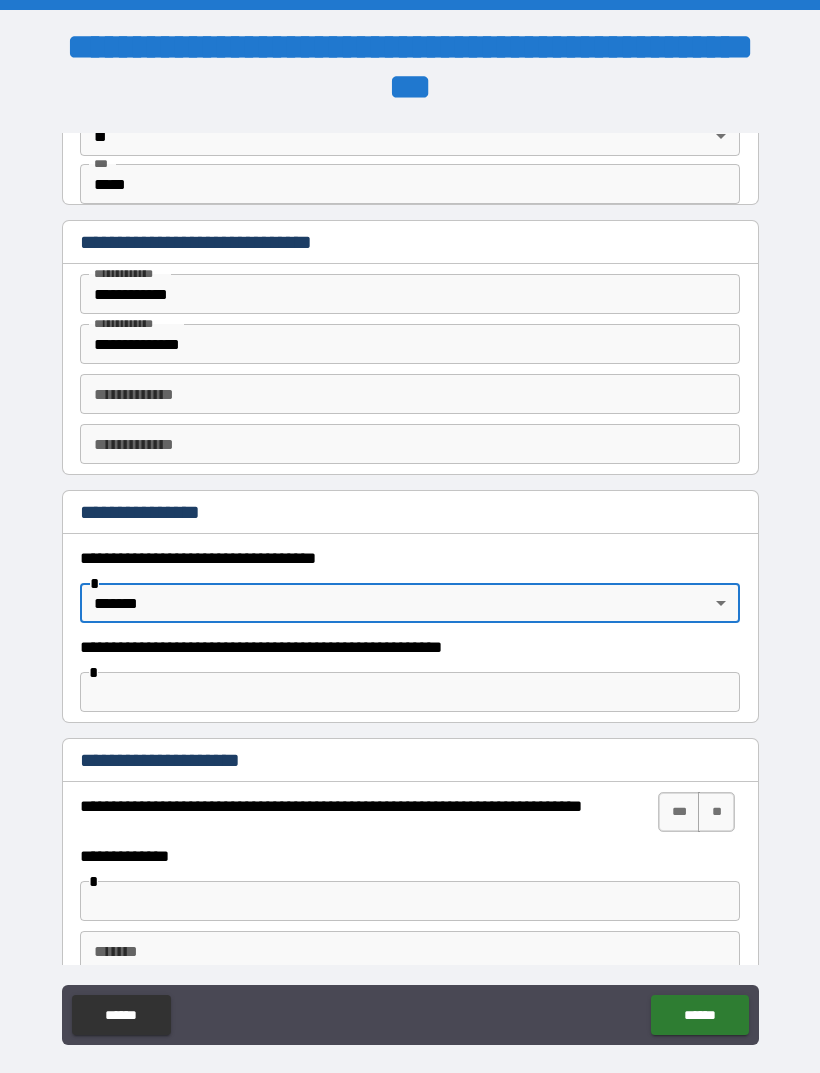 scroll, scrollTop: 1032, scrollLeft: 0, axis: vertical 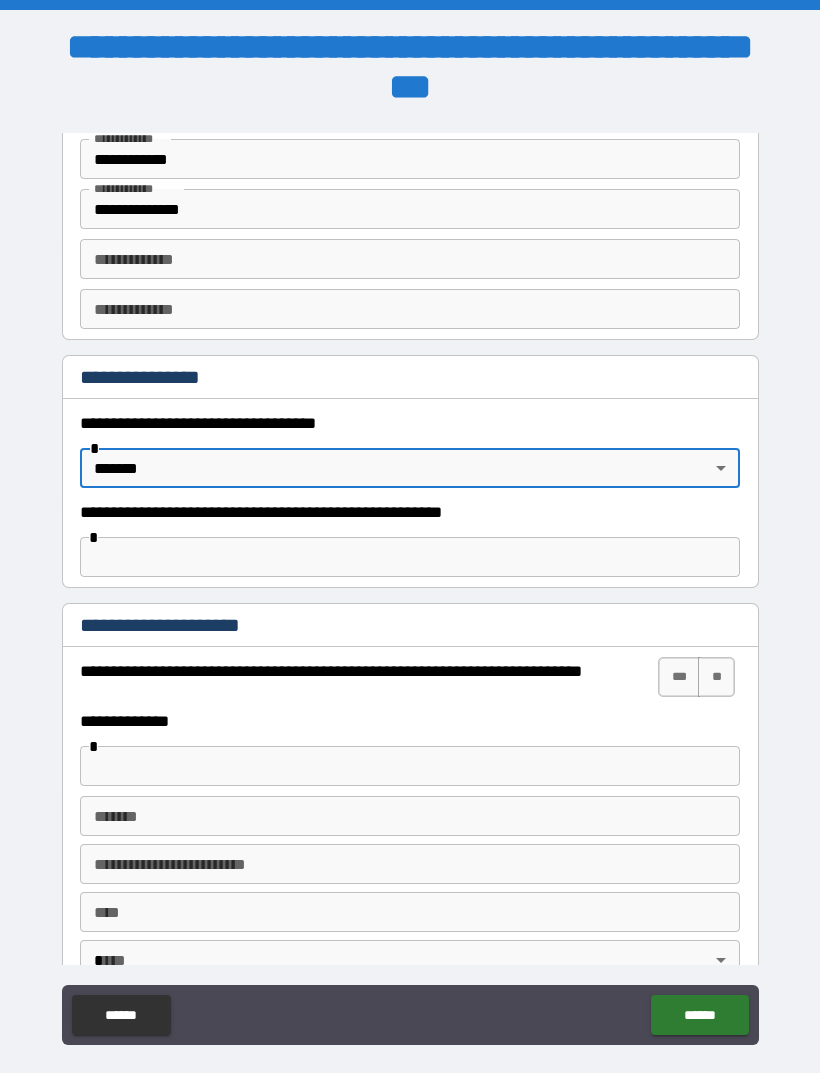 click on "**" at bounding box center [716, 677] 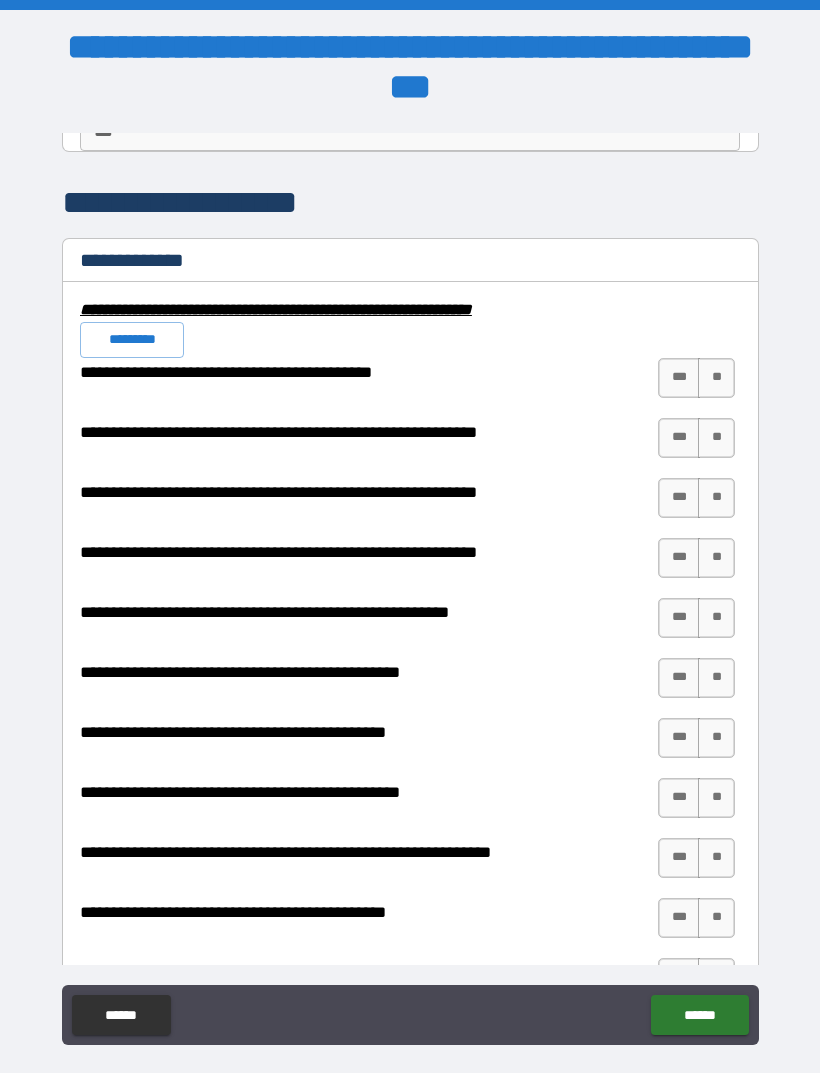 scroll, scrollTop: 1938, scrollLeft: 0, axis: vertical 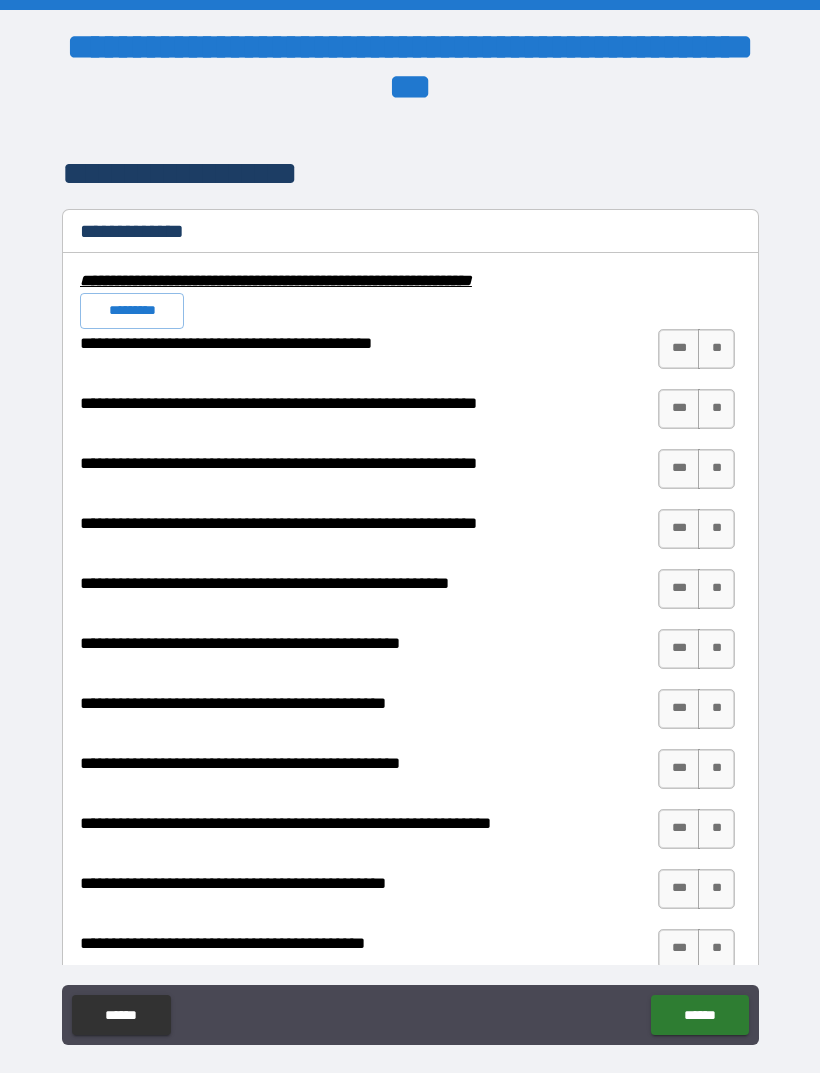 click on "**" at bounding box center (716, 349) 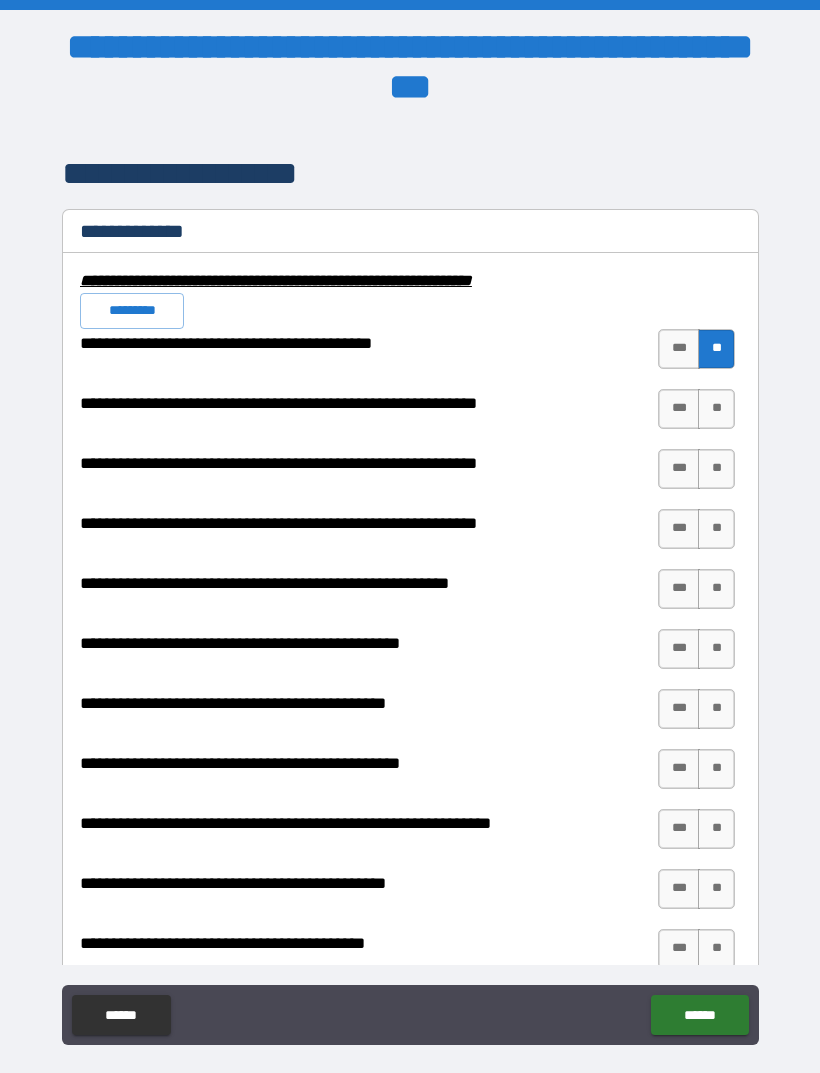 click on "**" at bounding box center (716, 409) 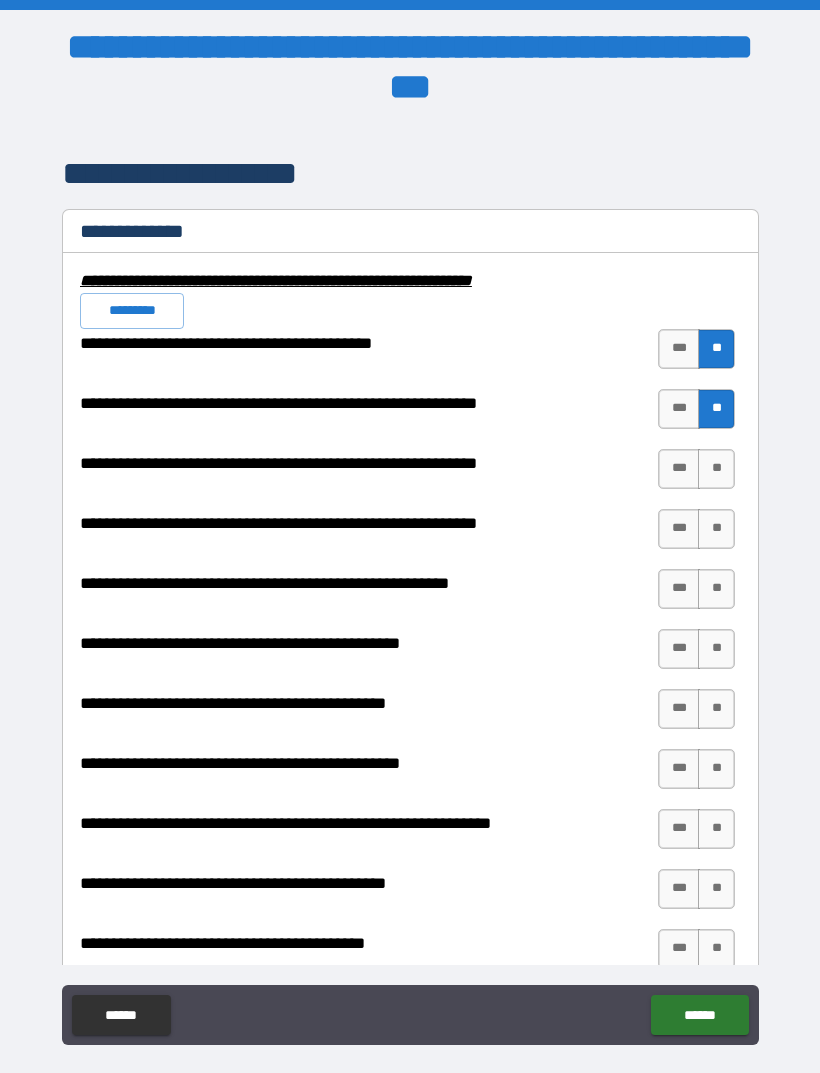click on "**" at bounding box center (716, 469) 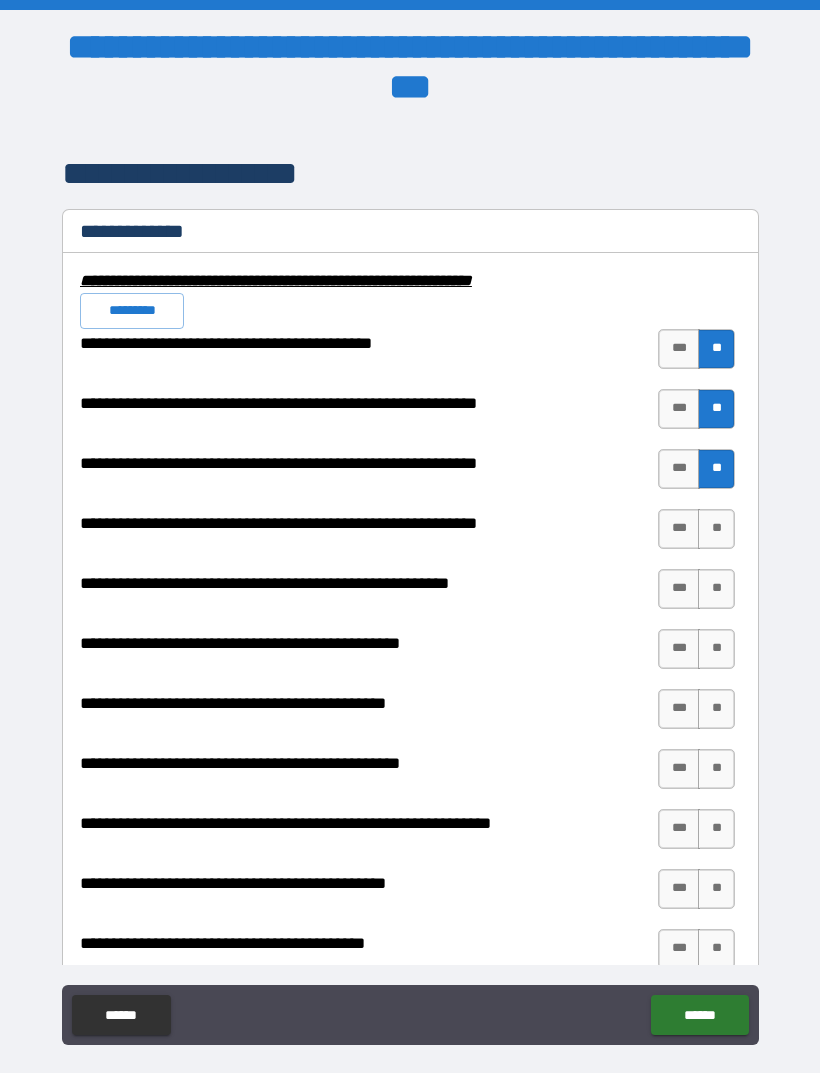 click on "**" at bounding box center (716, 529) 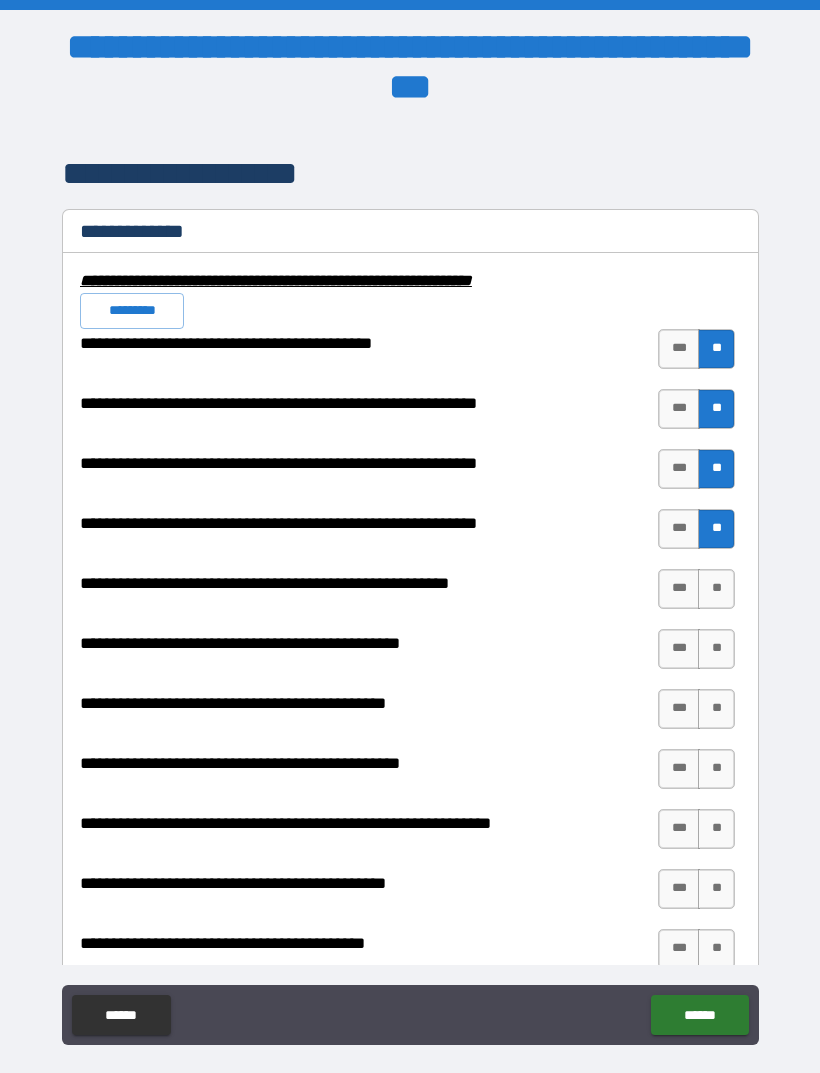 click on "***" at bounding box center [679, 529] 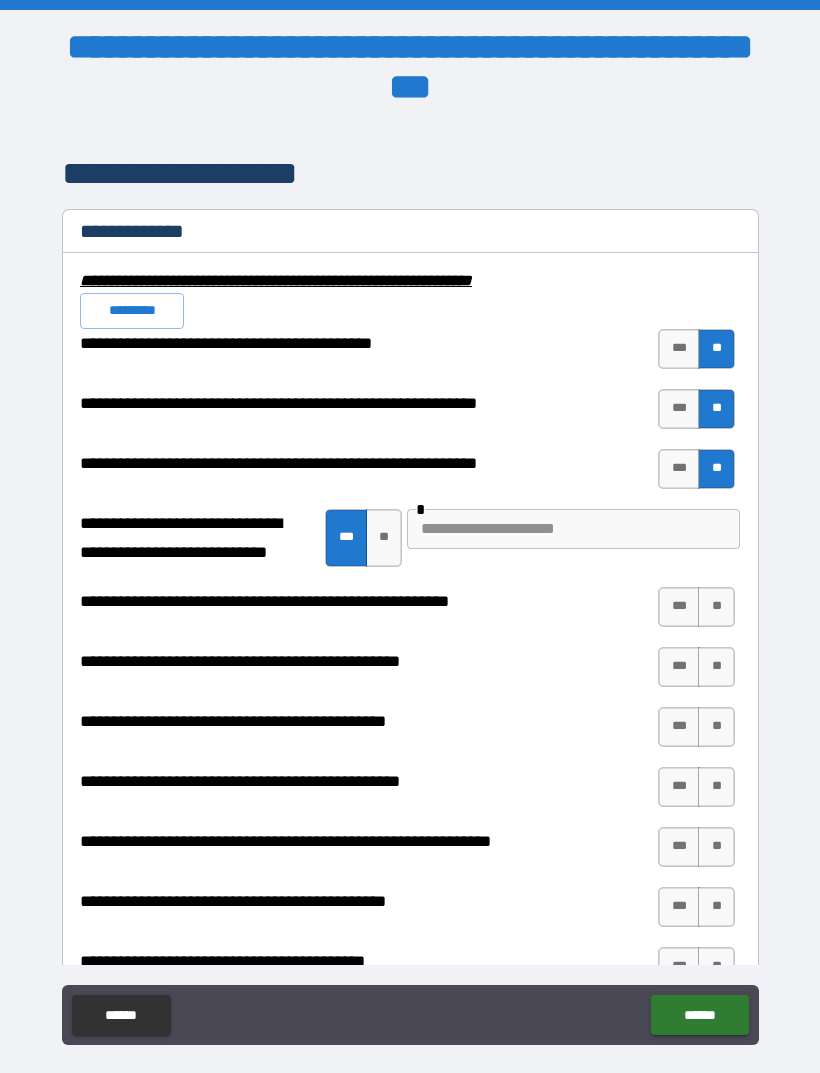 click at bounding box center (573, 529) 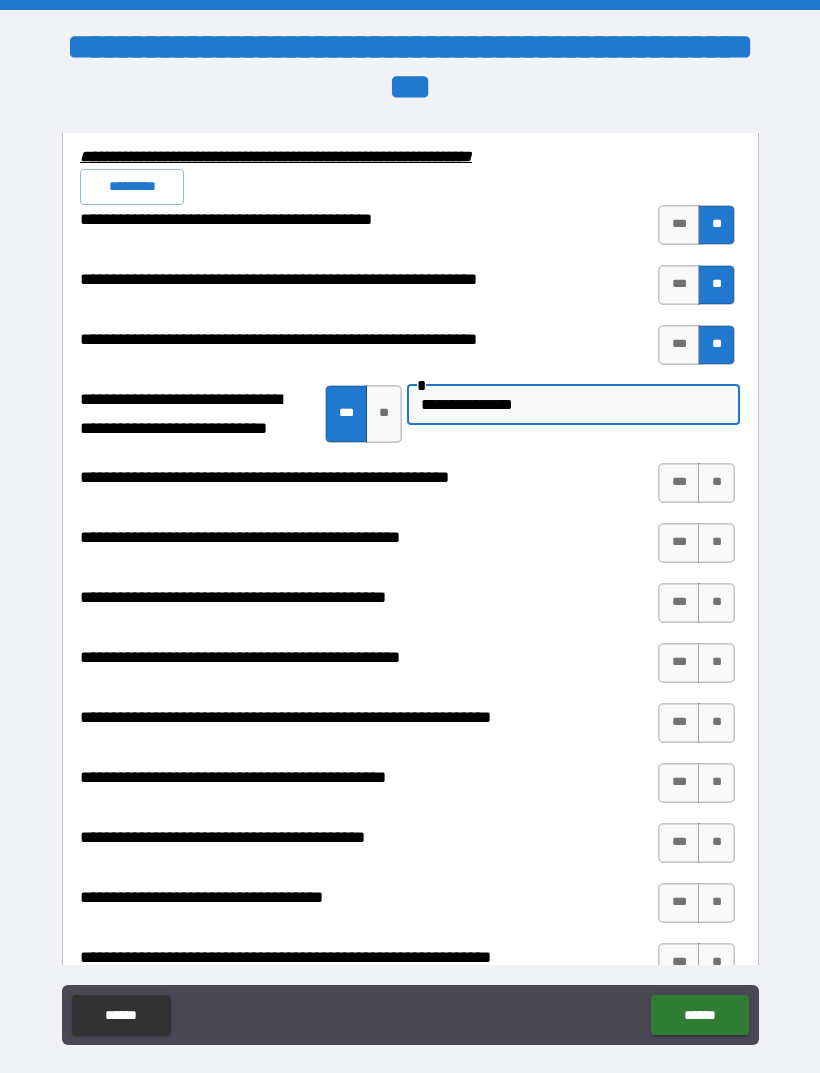 scroll, scrollTop: 2079, scrollLeft: 0, axis: vertical 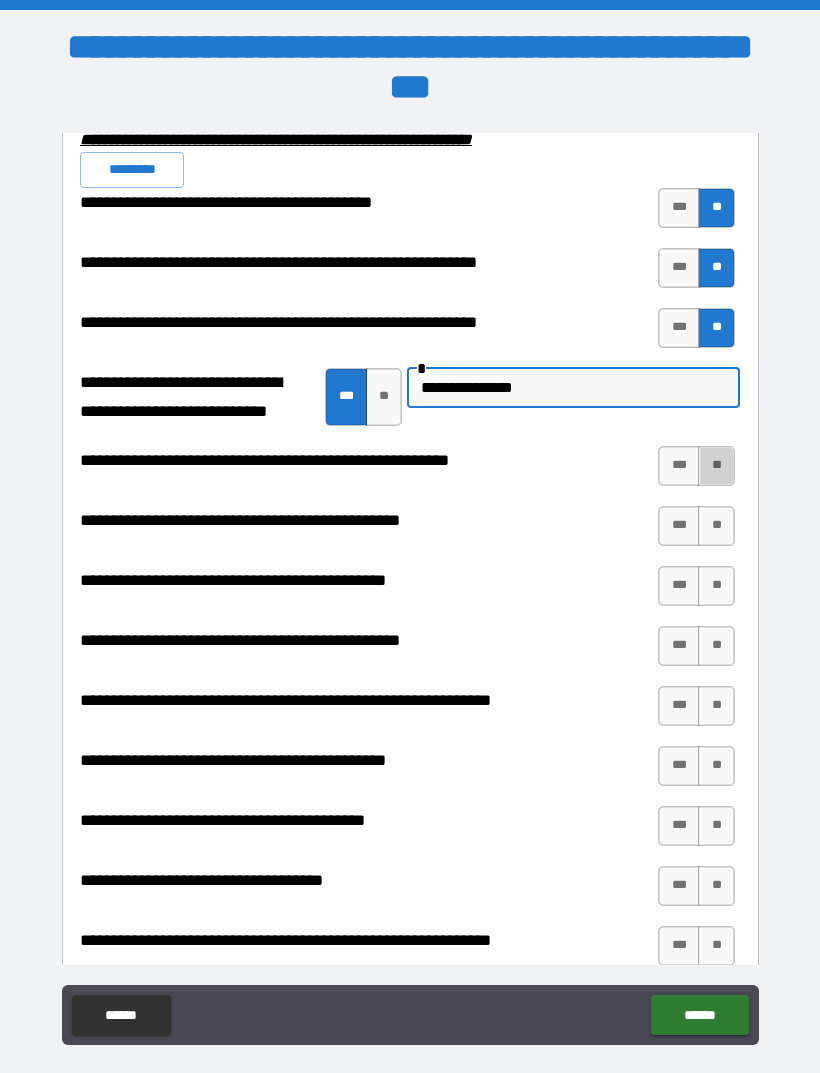 type on "**********" 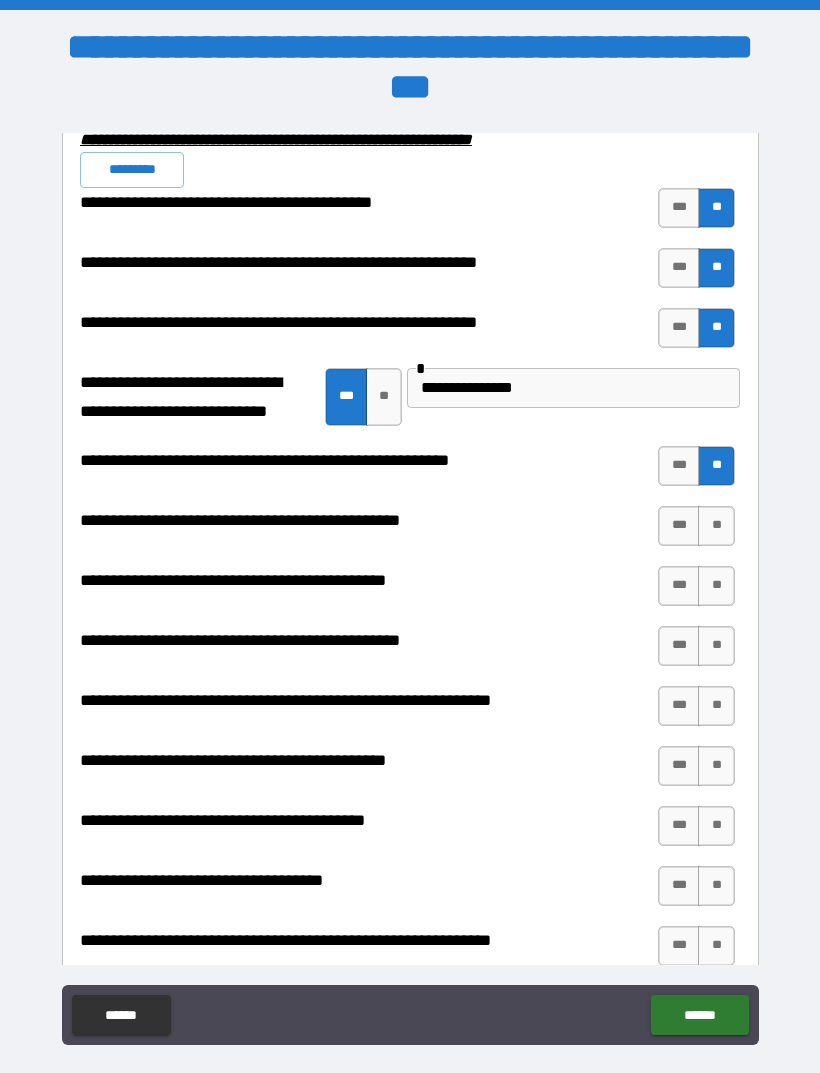 click on "**" at bounding box center (716, 526) 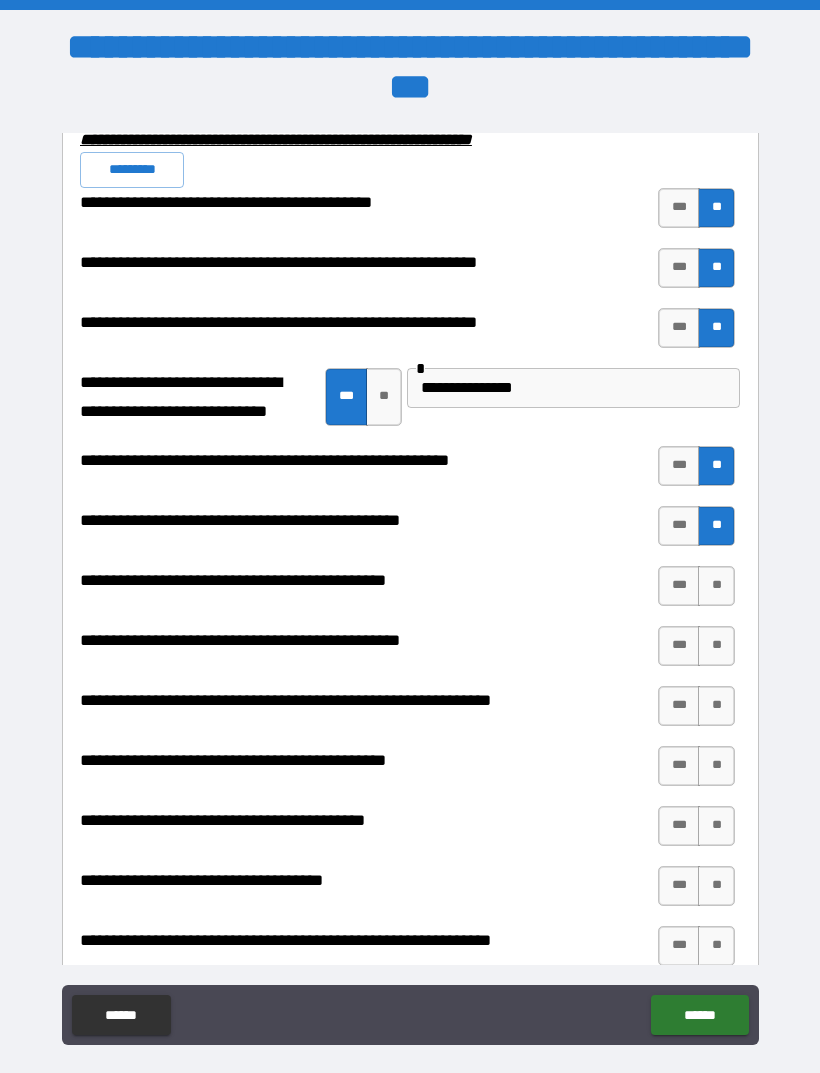 click on "**" at bounding box center (716, 586) 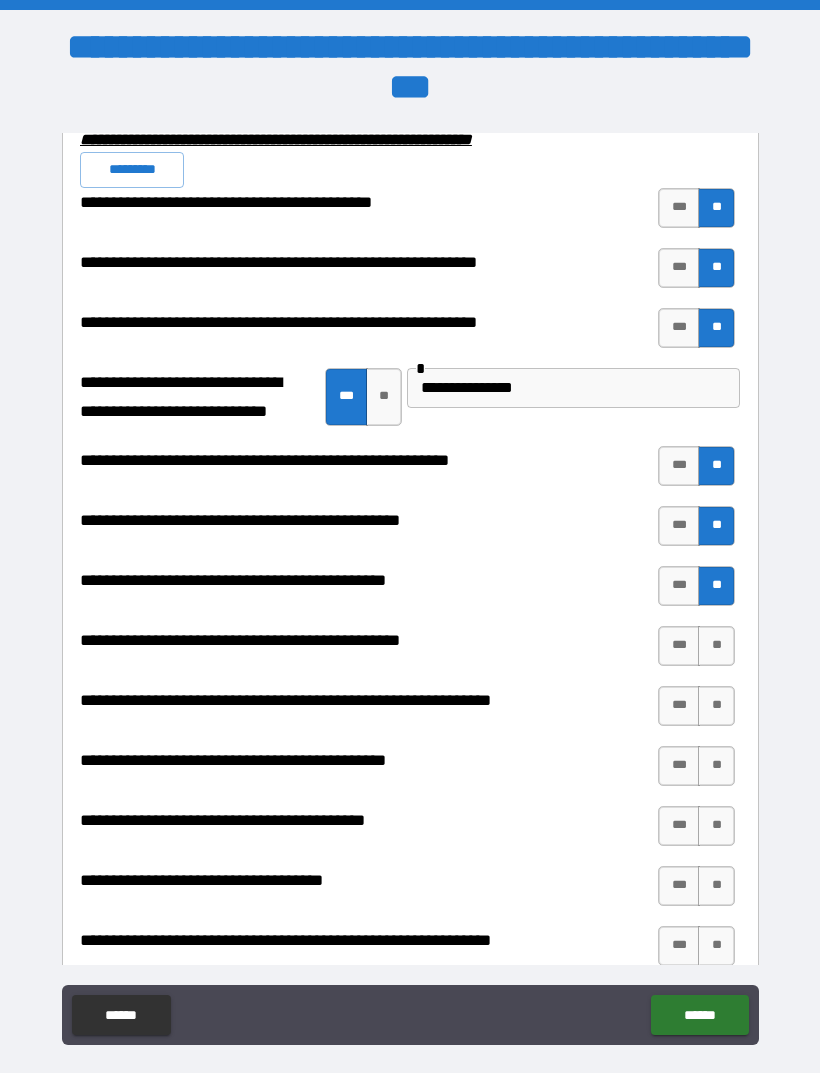 click on "**" at bounding box center (716, 646) 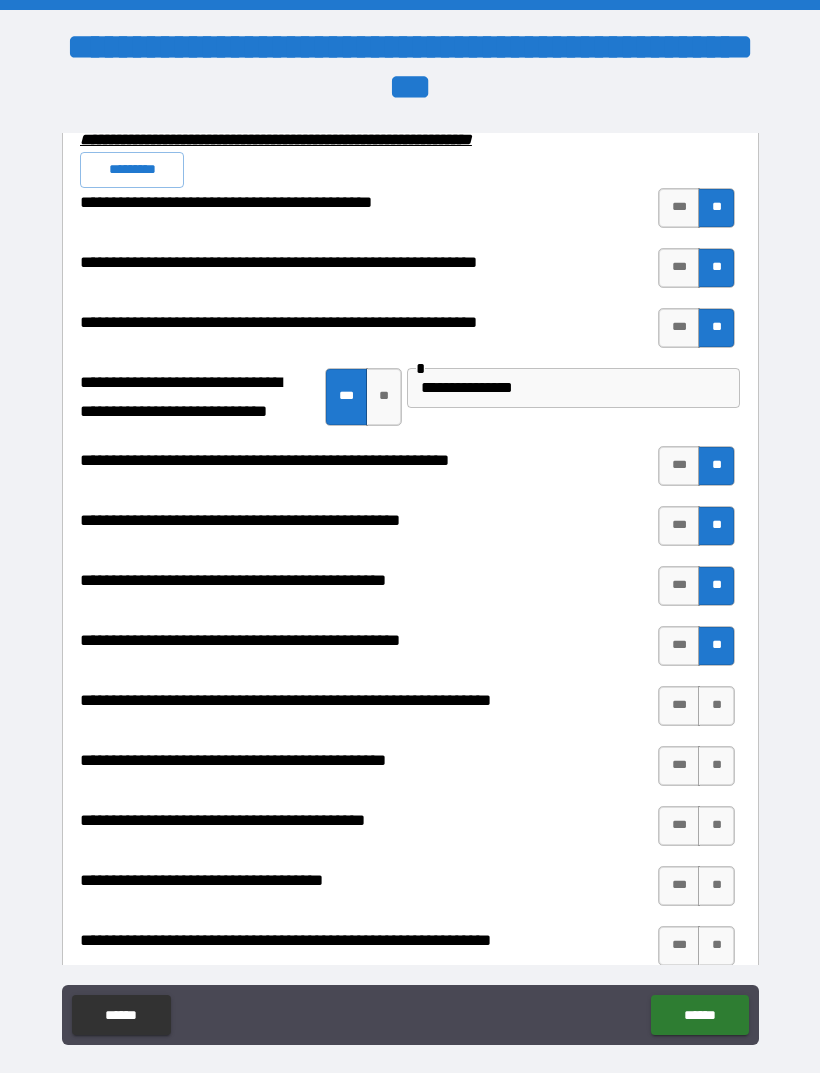 click on "**" at bounding box center [716, 706] 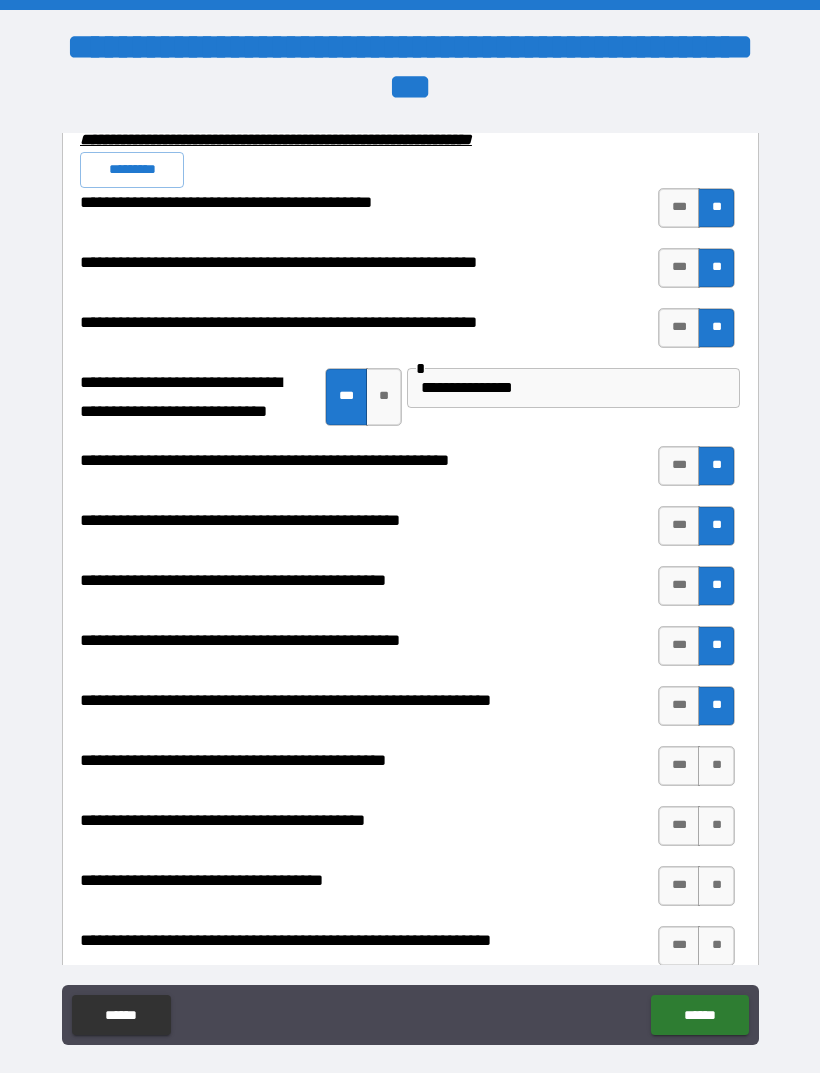 click on "**" at bounding box center (716, 766) 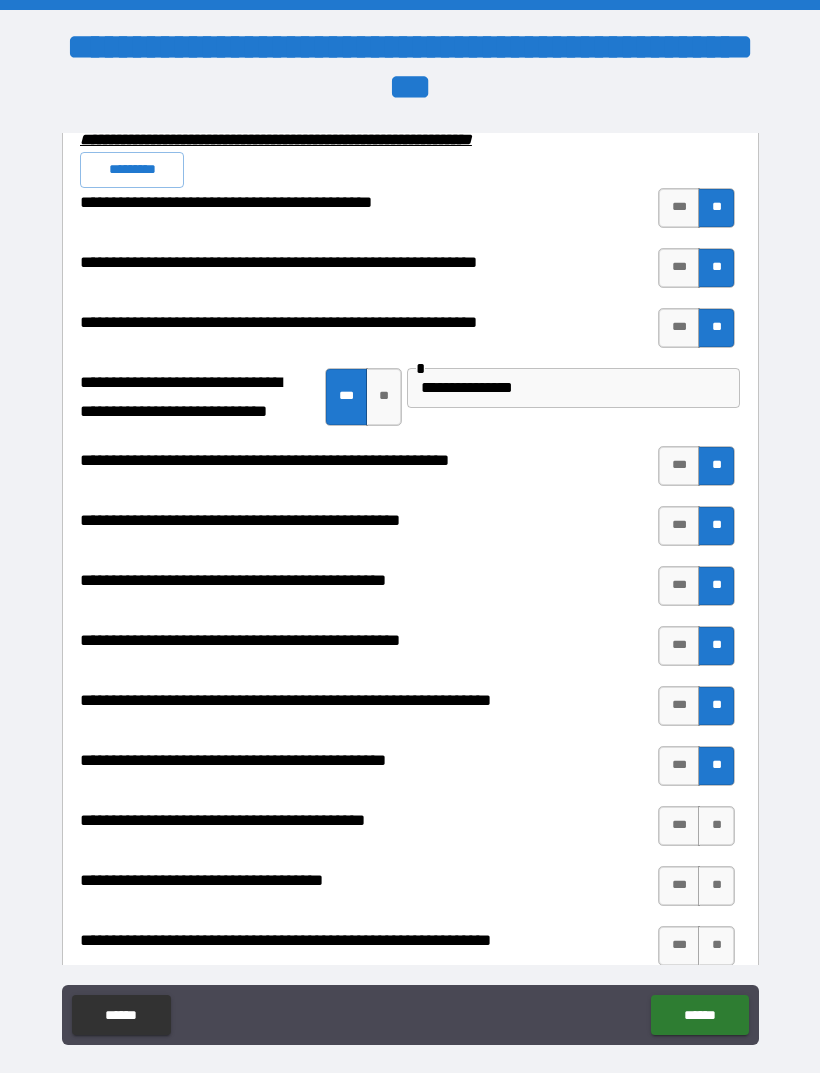 click on "***" at bounding box center [679, 826] 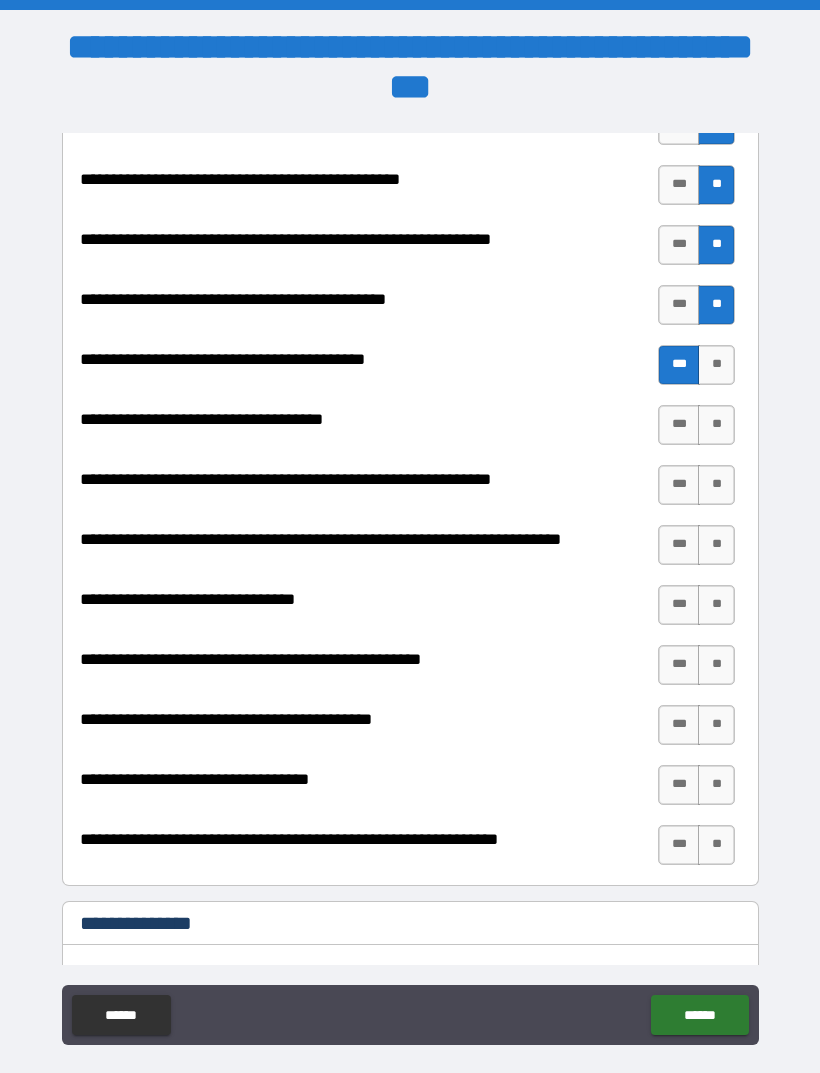 scroll, scrollTop: 2541, scrollLeft: 0, axis: vertical 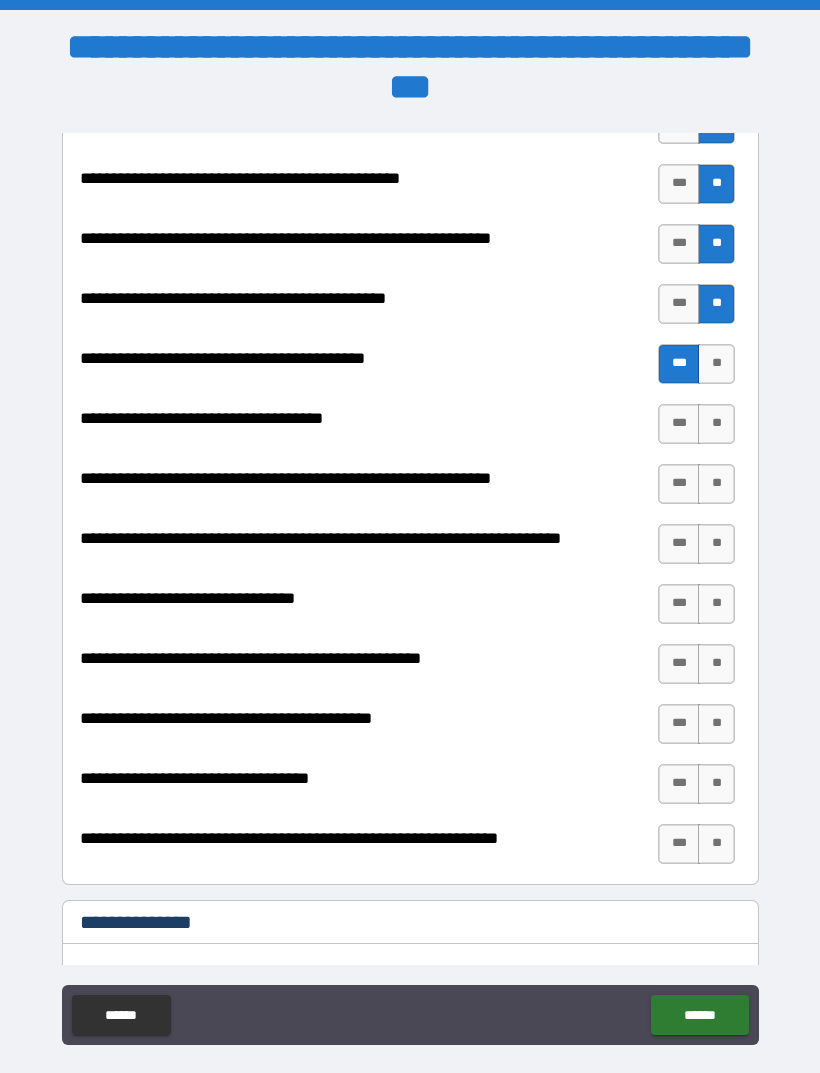 click on "***" at bounding box center (679, 424) 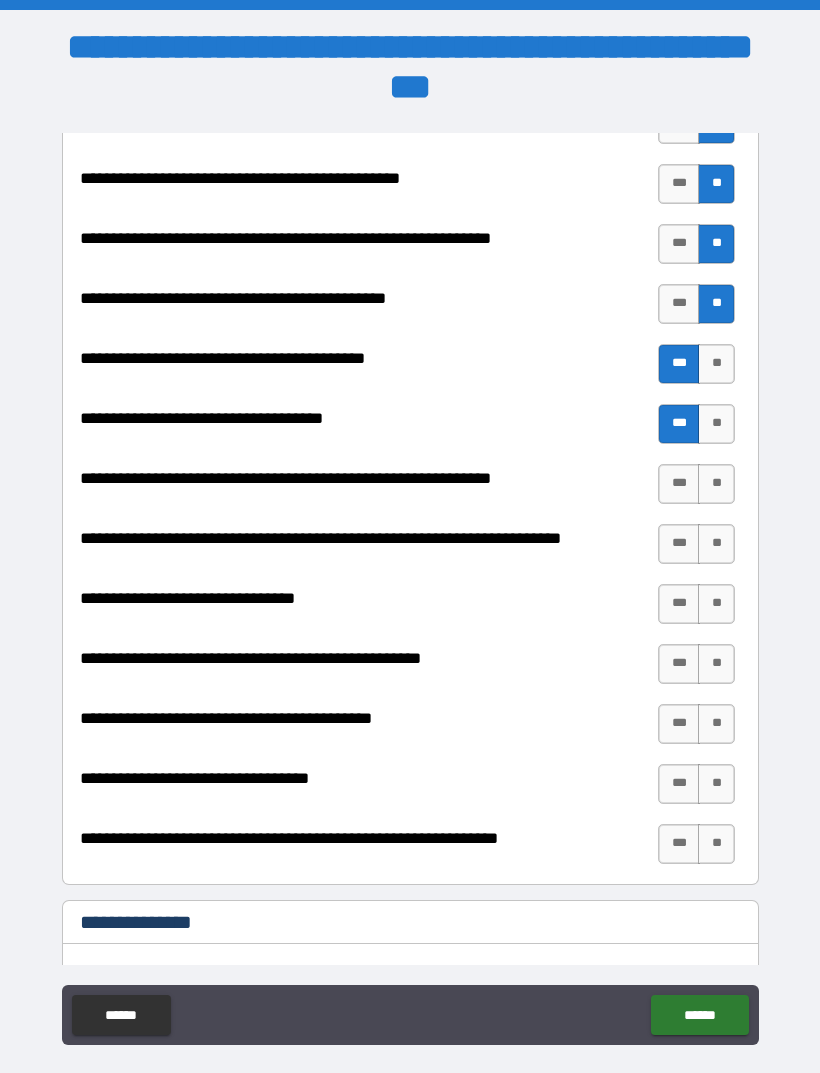click on "***" at bounding box center [679, 484] 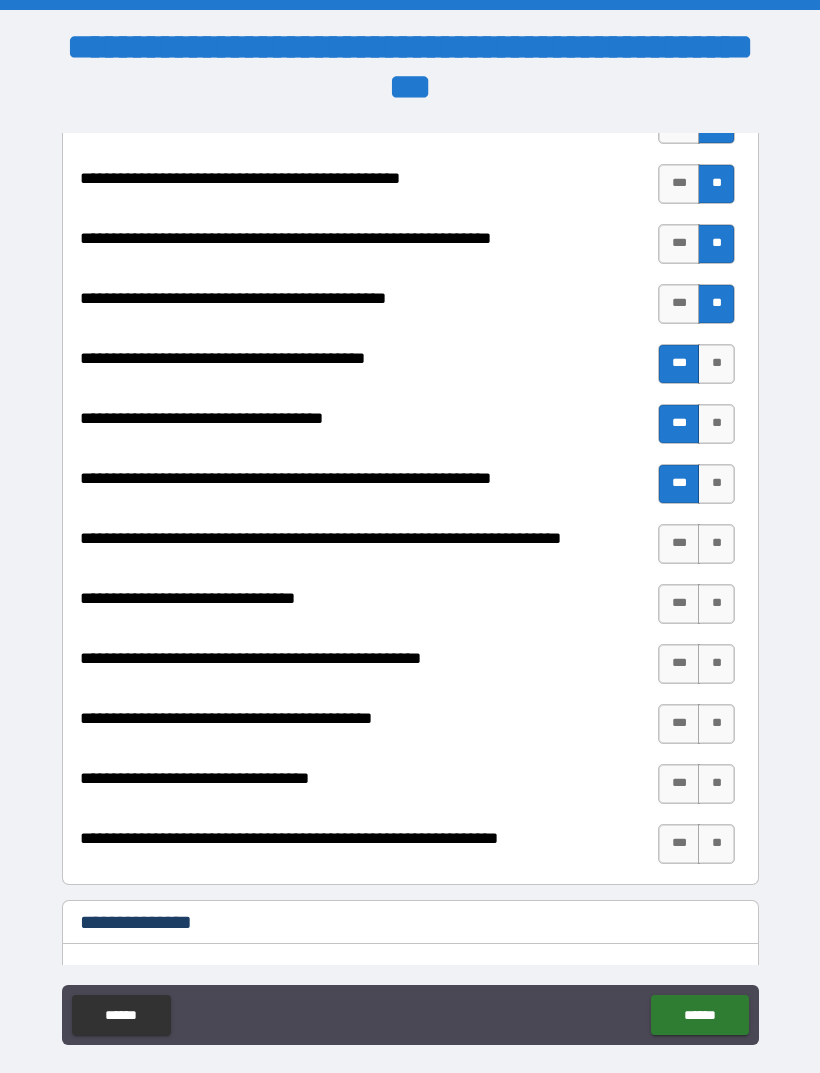 click on "***" at bounding box center (679, 544) 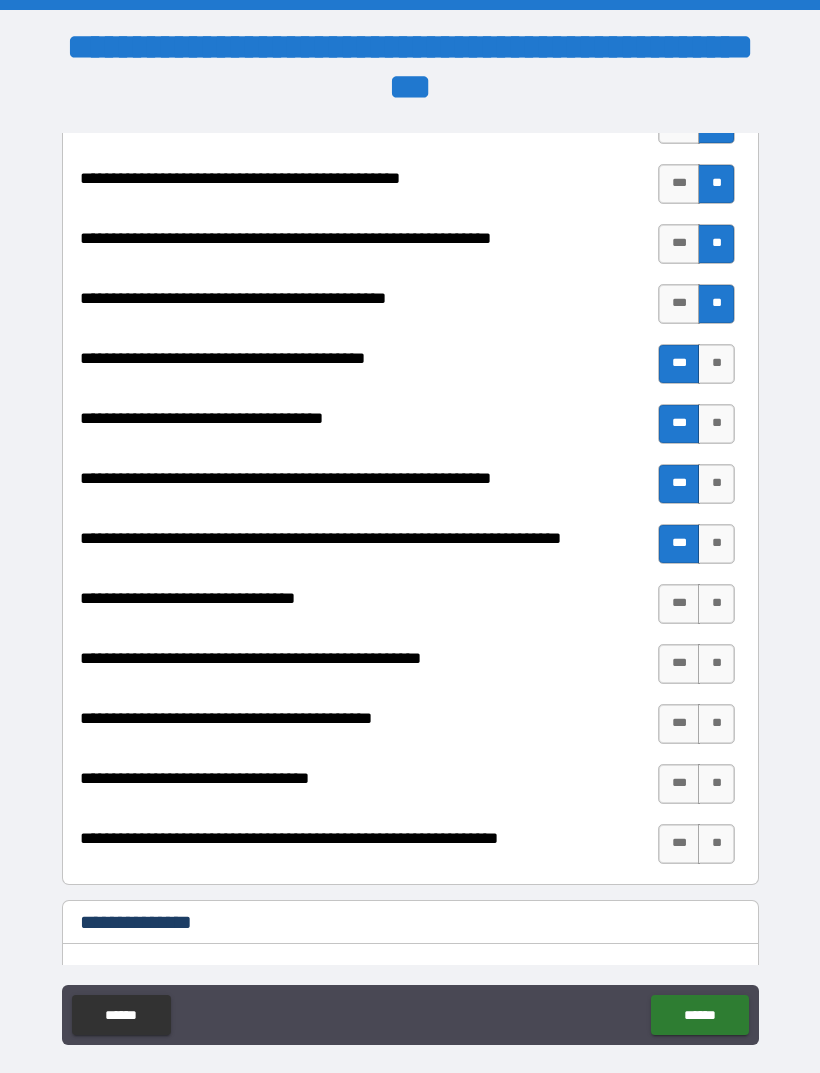 click on "**" at bounding box center [716, 604] 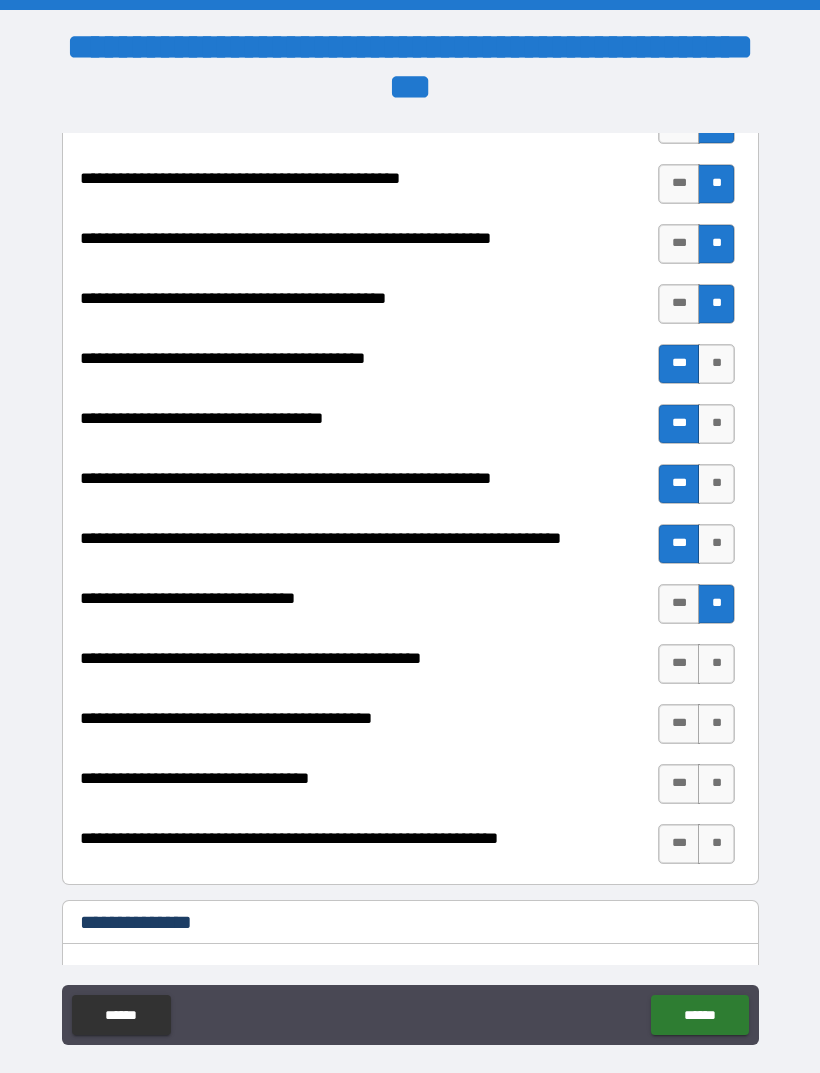 click on "***" at bounding box center (679, 664) 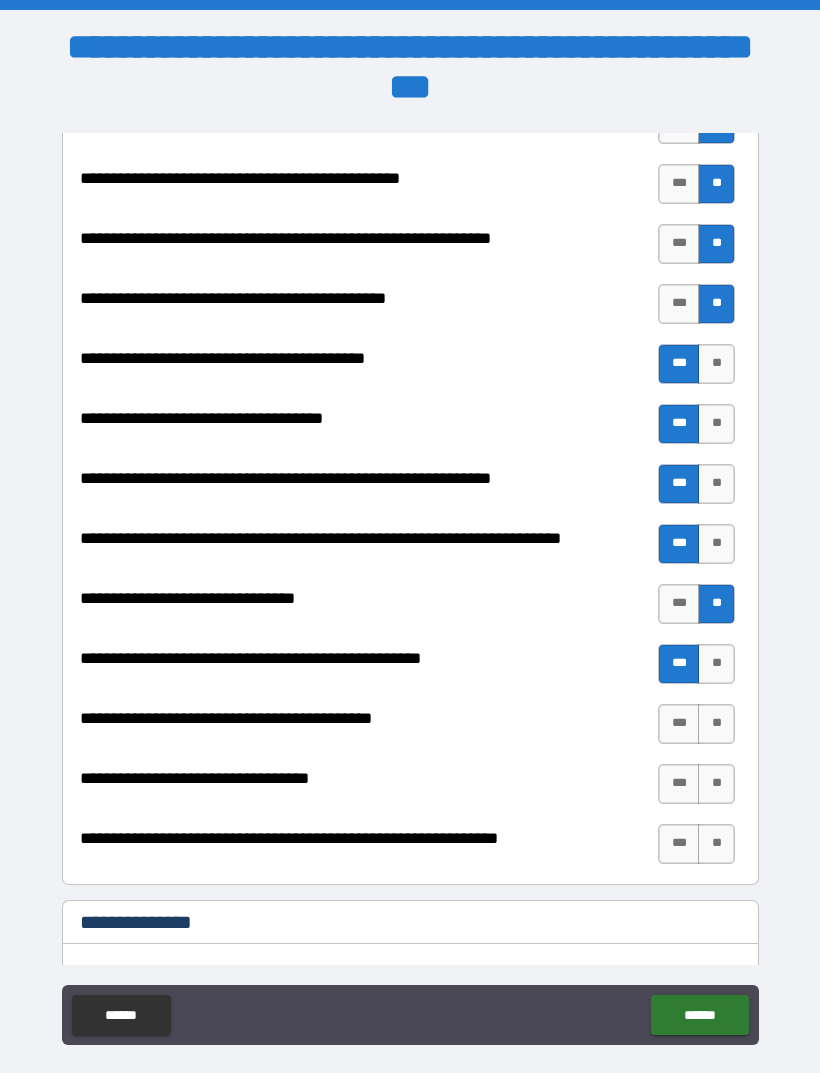 click on "**" at bounding box center (716, 724) 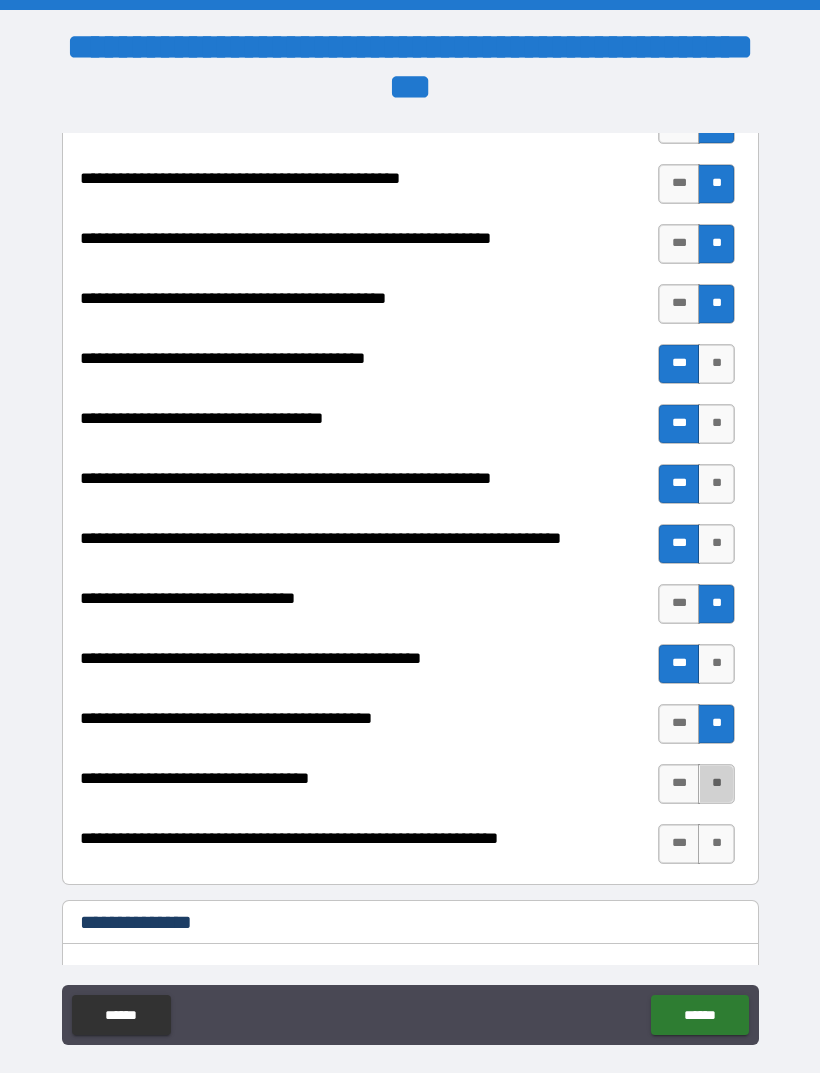 click on "**" at bounding box center [716, 784] 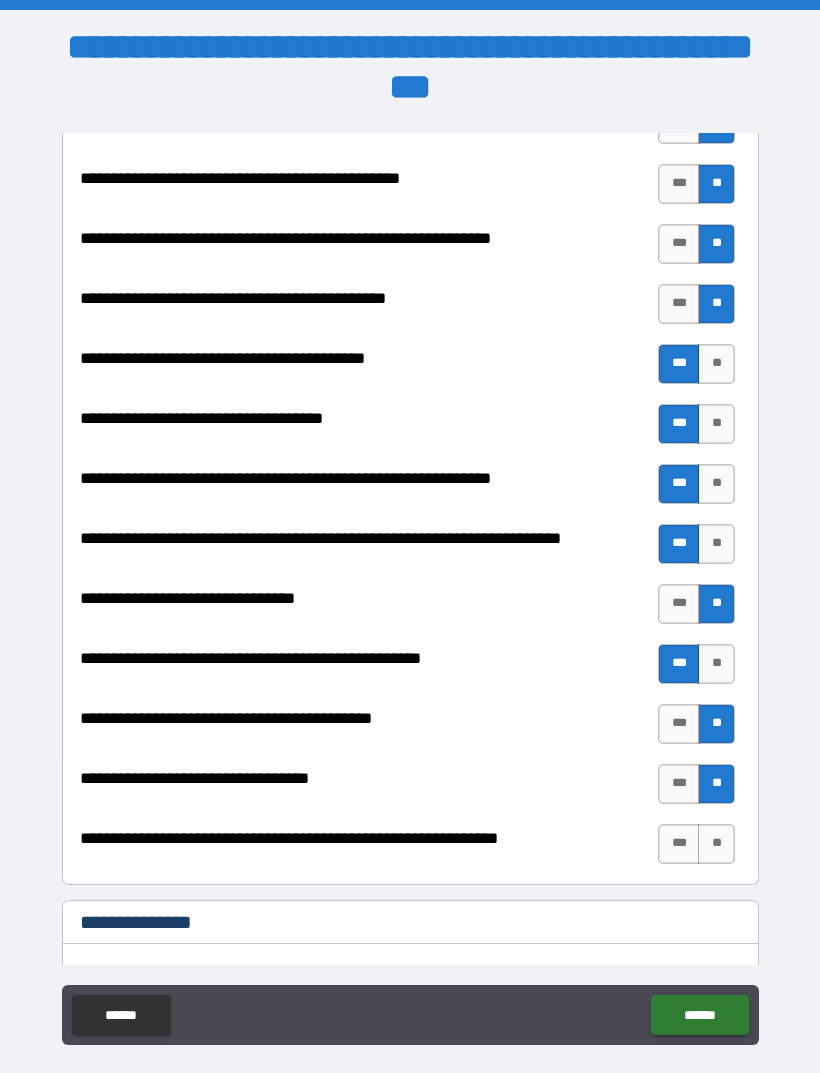 click on "**" at bounding box center [716, 844] 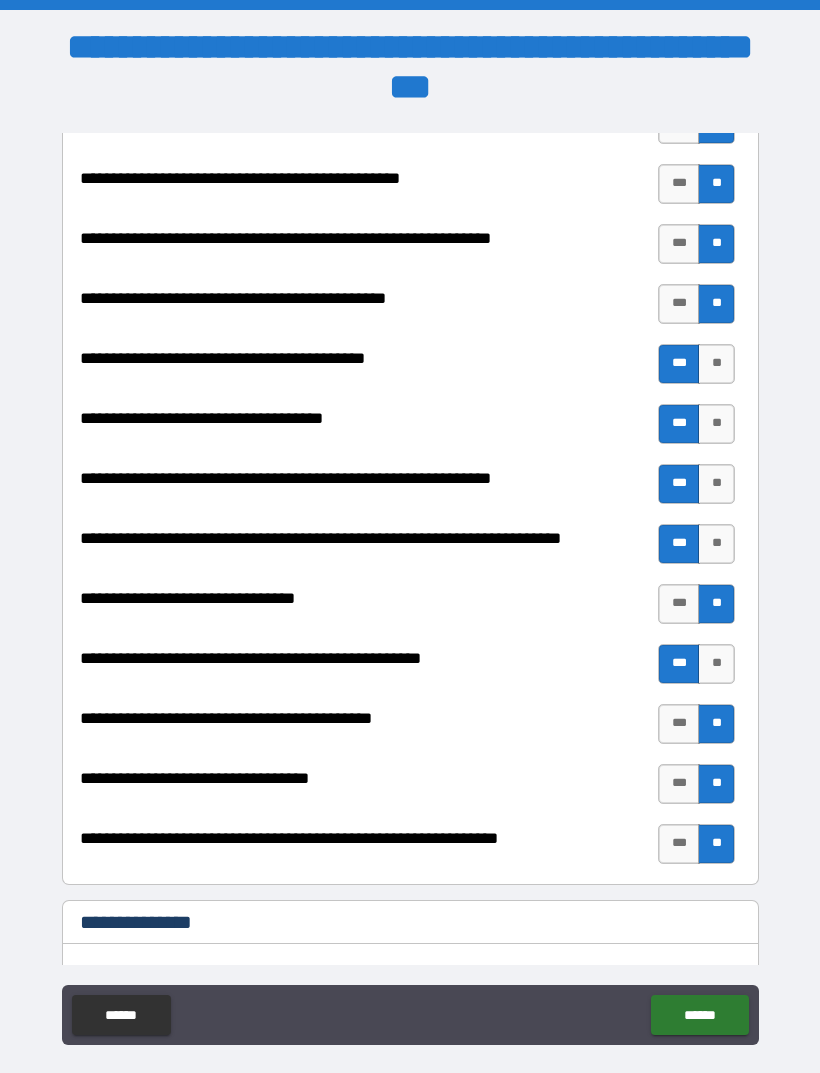 click on "******" at bounding box center (699, 1015) 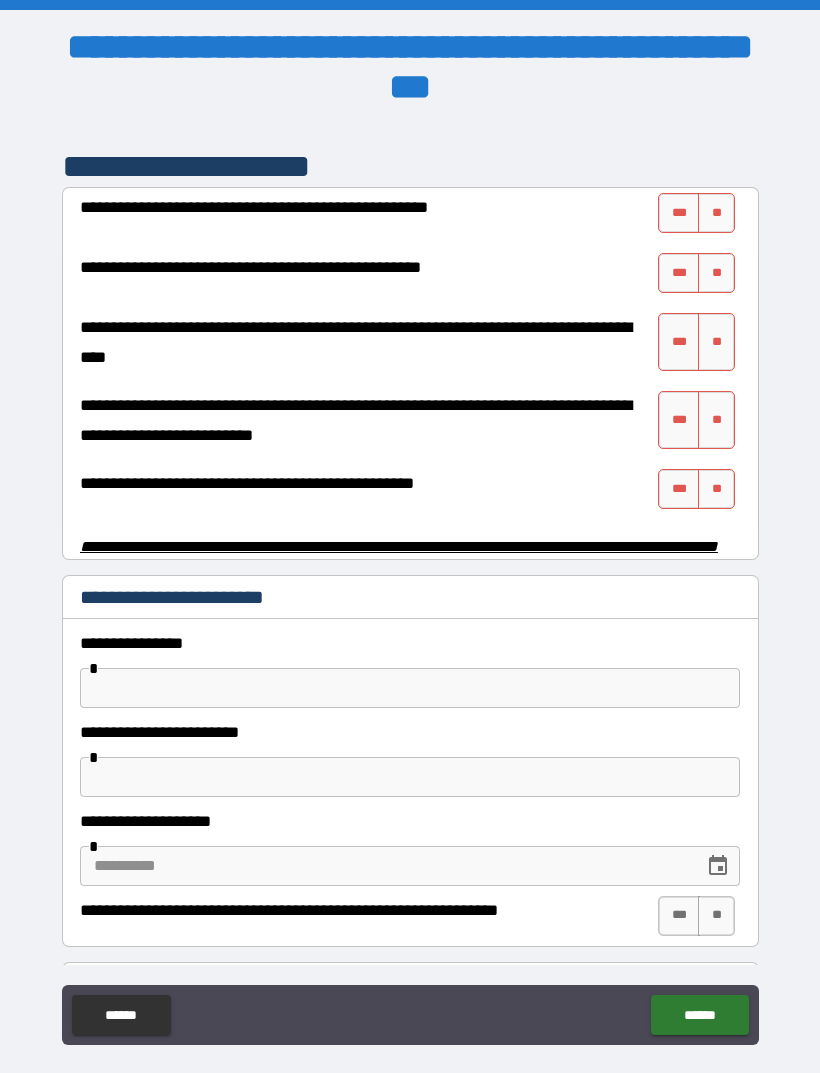 scroll, scrollTop: 3851, scrollLeft: 0, axis: vertical 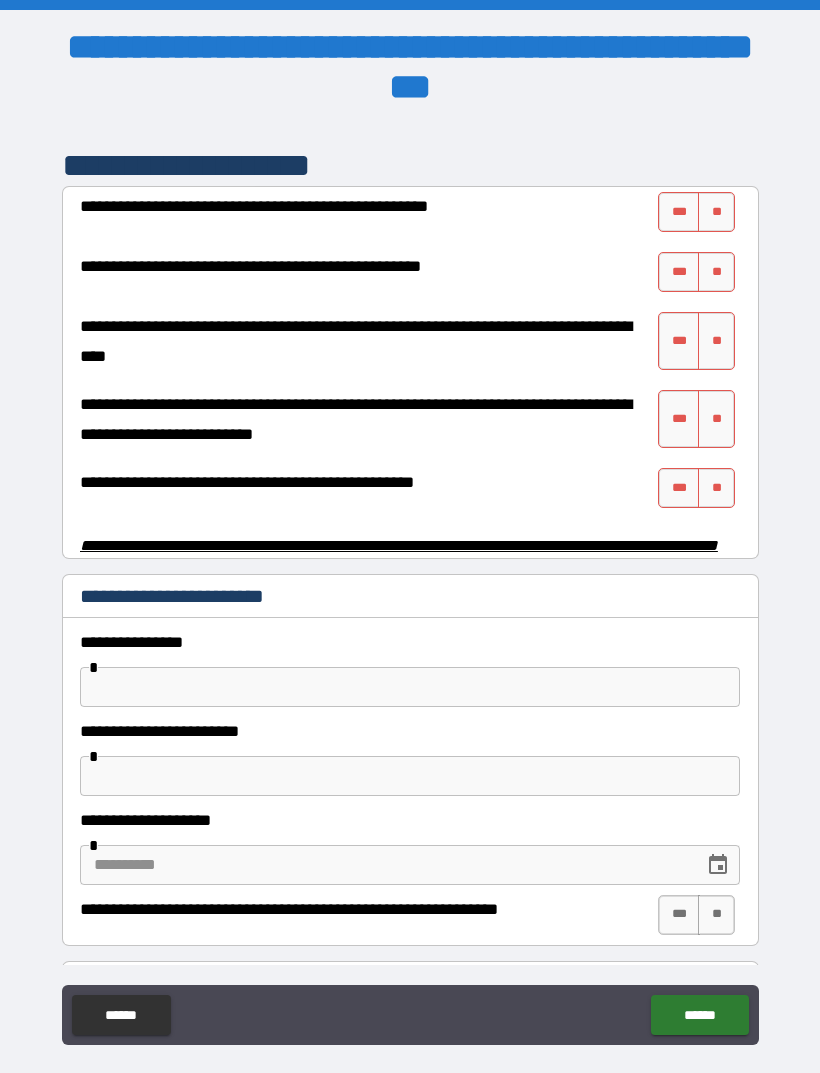 click on "**" at bounding box center (716, 212) 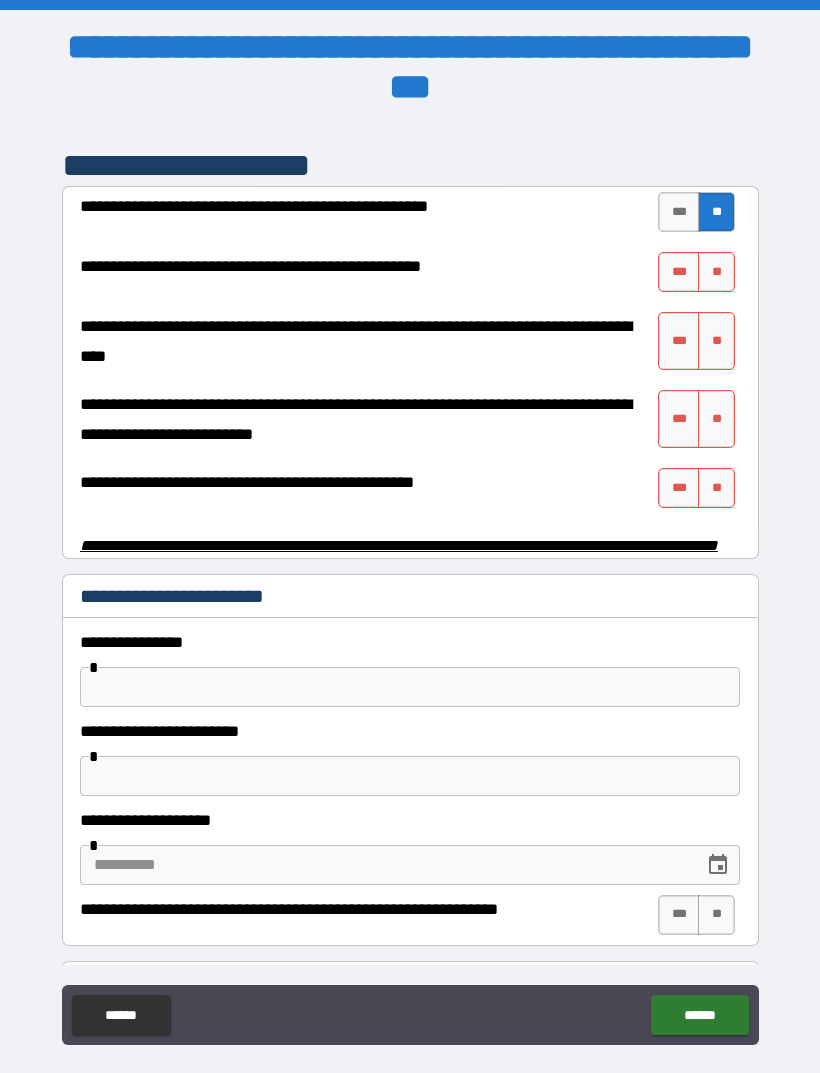 click on "***" at bounding box center (679, 272) 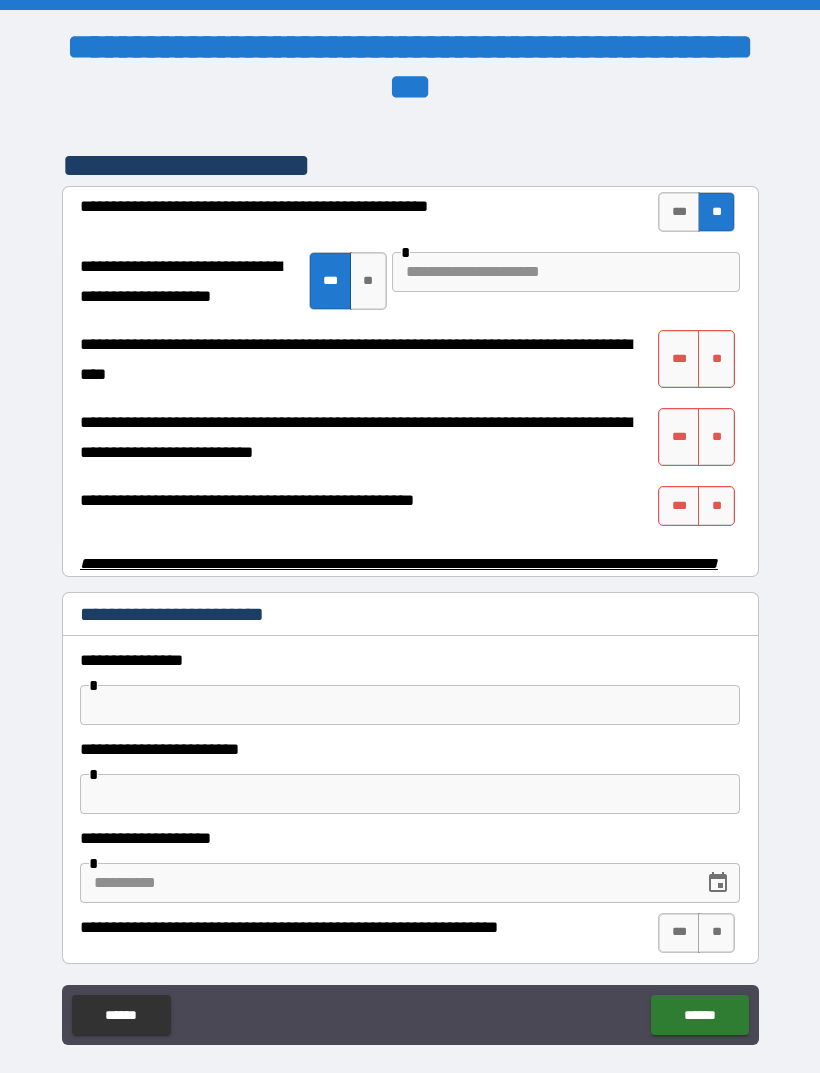 click at bounding box center (566, 272) 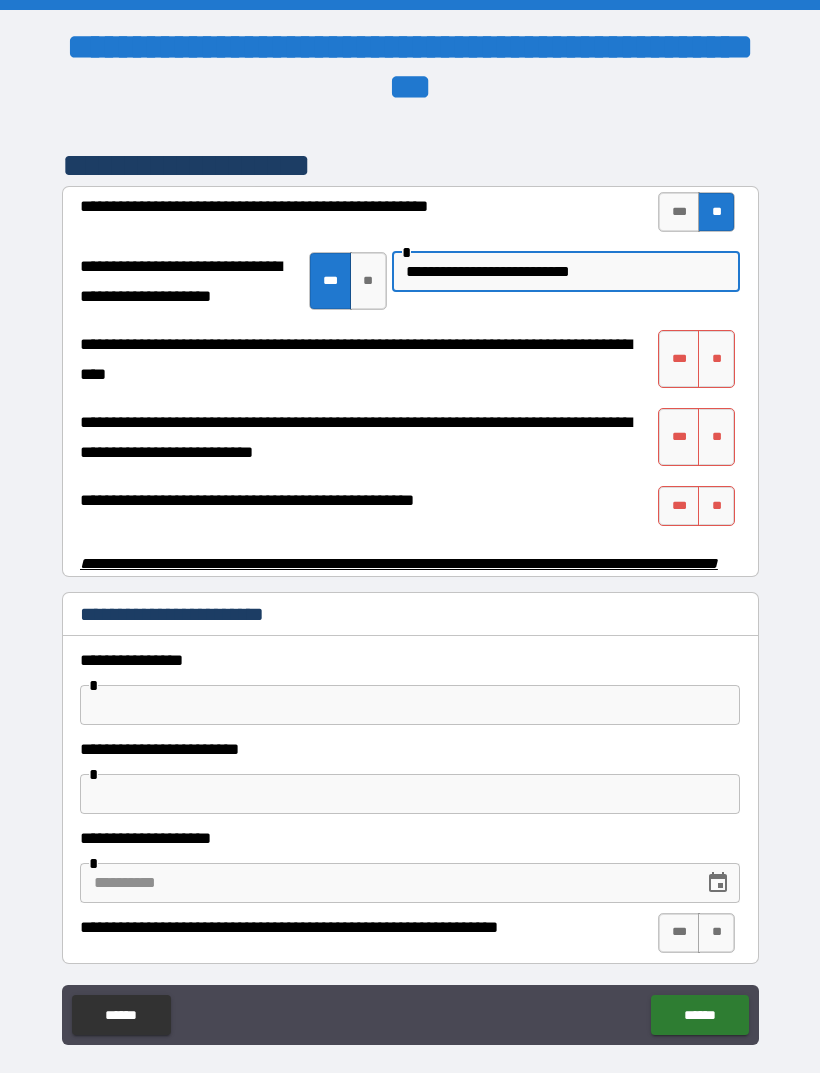type on "**********" 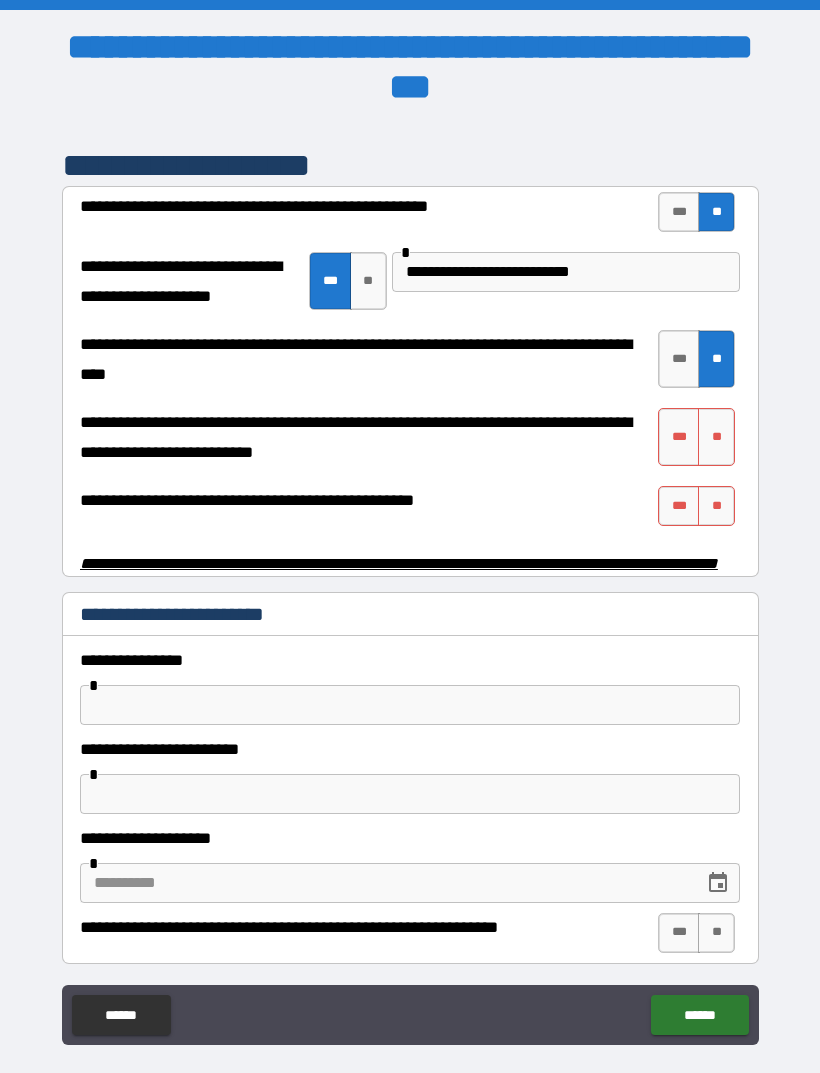 click on "**" at bounding box center (716, 437) 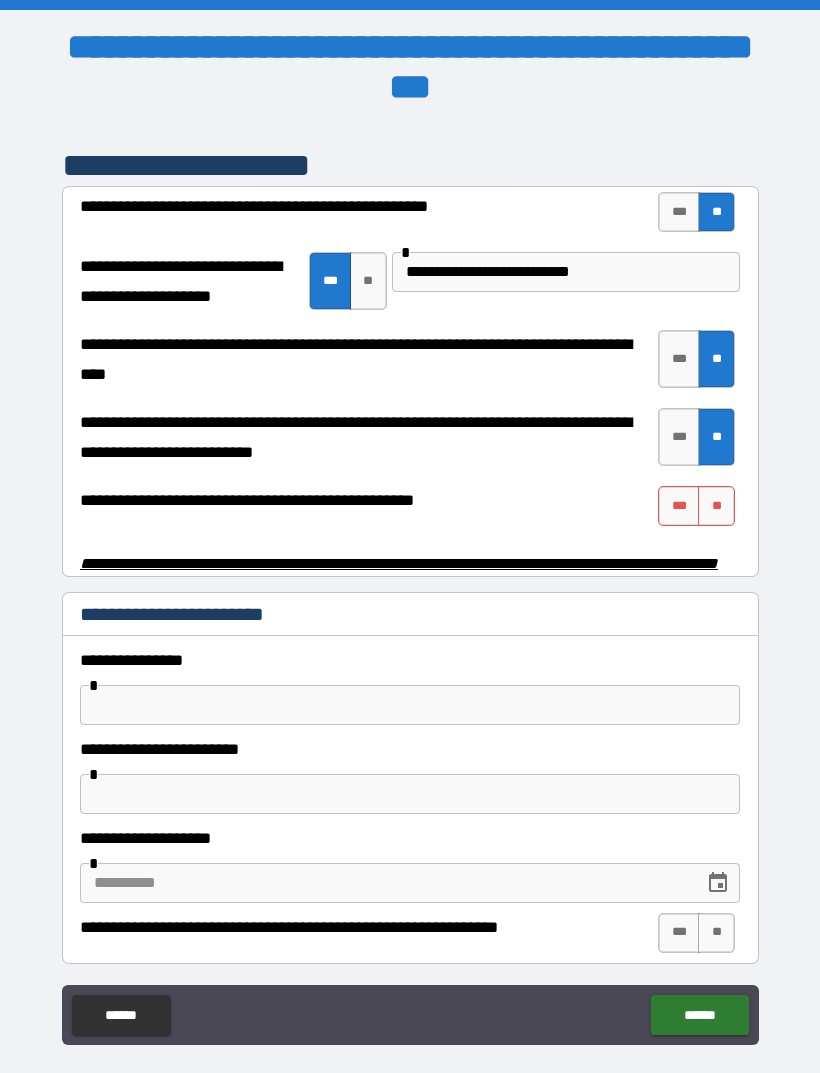 click on "**" at bounding box center [716, 506] 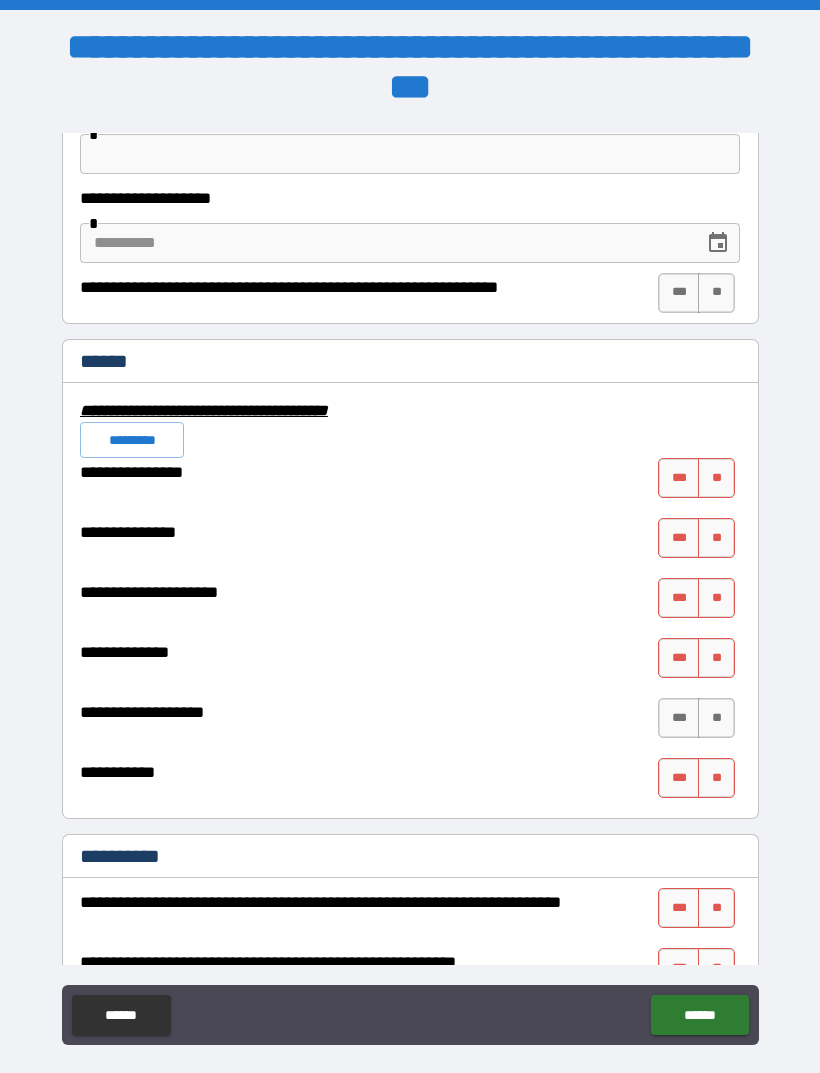 scroll, scrollTop: 4508, scrollLeft: 0, axis: vertical 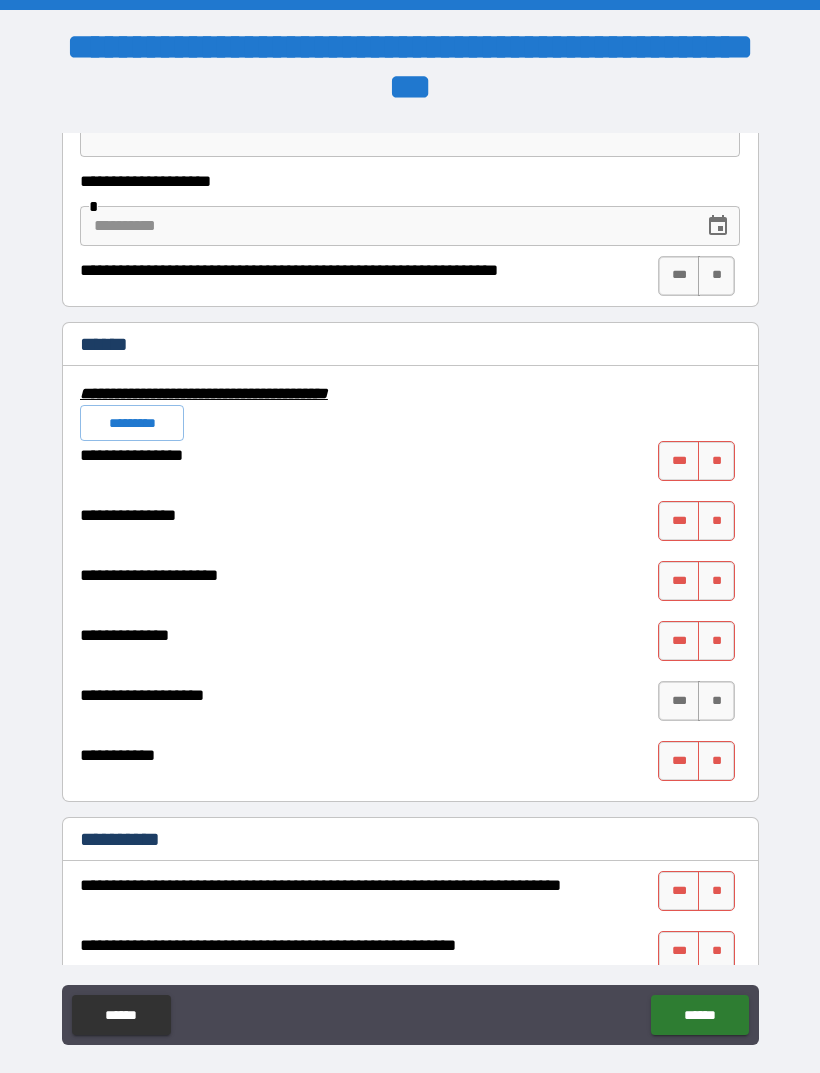 click on "*********" at bounding box center [132, 423] 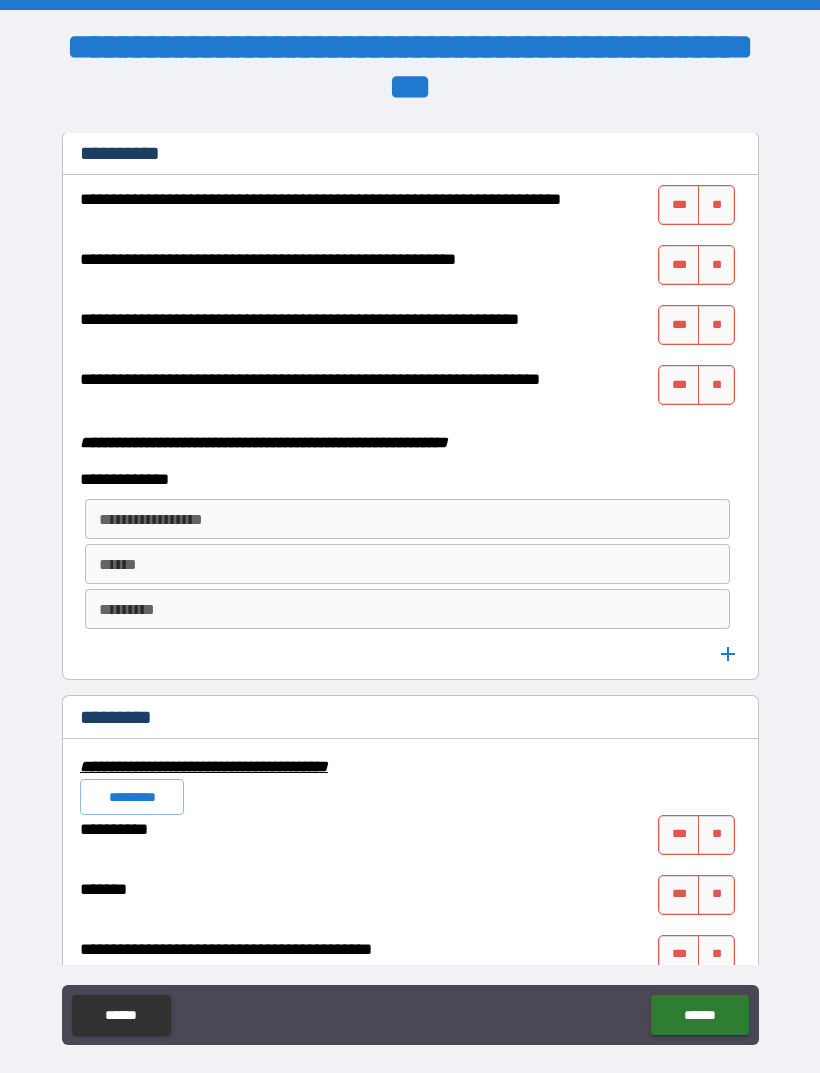 scroll, scrollTop: 5156, scrollLeft: 0, axis: vertical 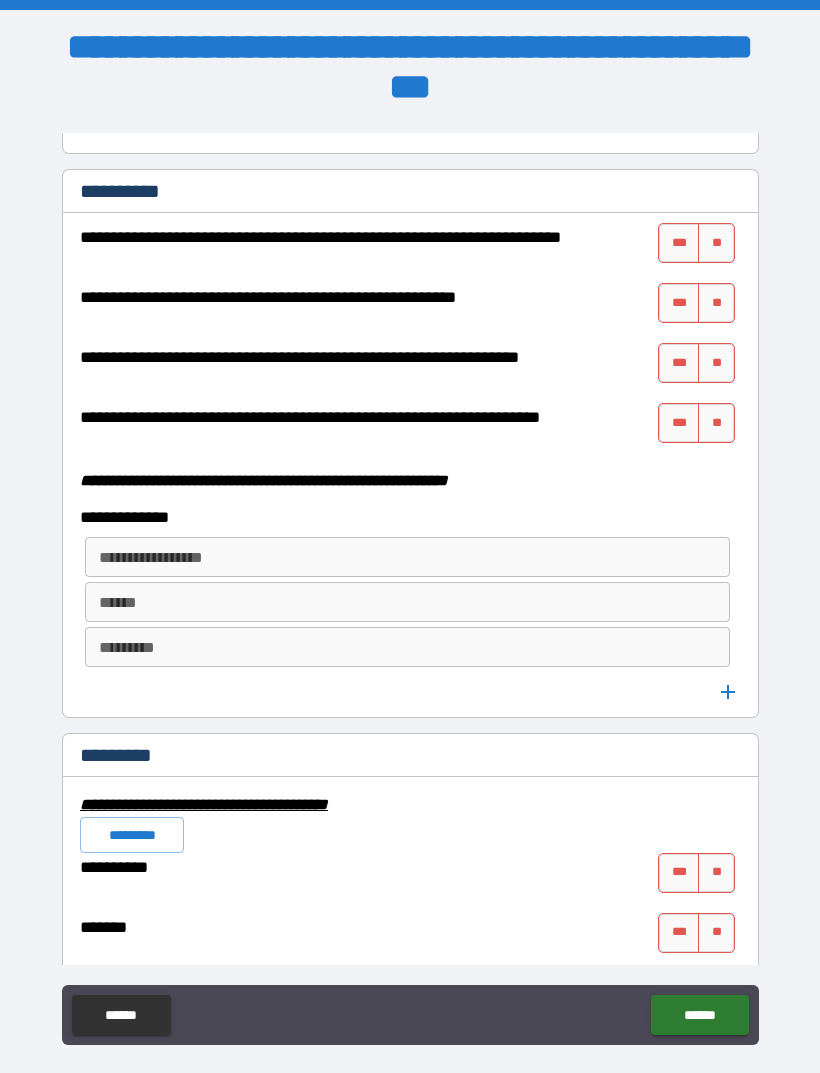 click on "**" at bounding box center [716, 243] 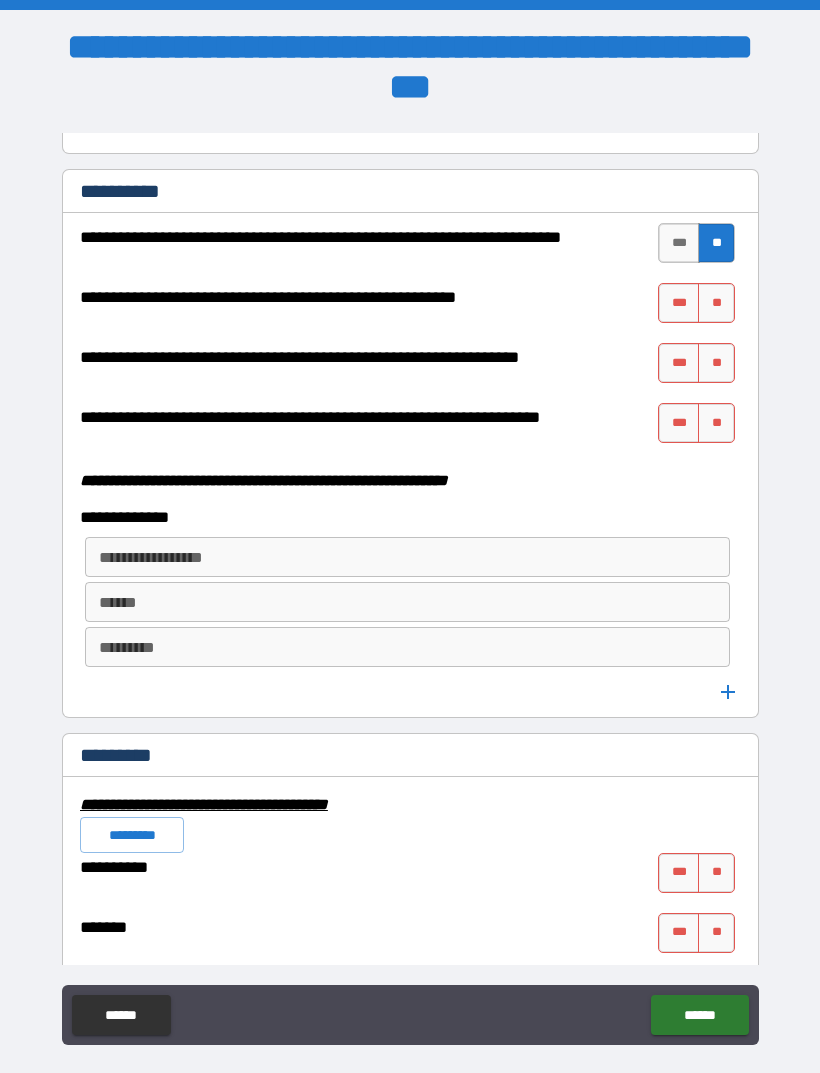 click on "**" at bounding box center [716, 303] 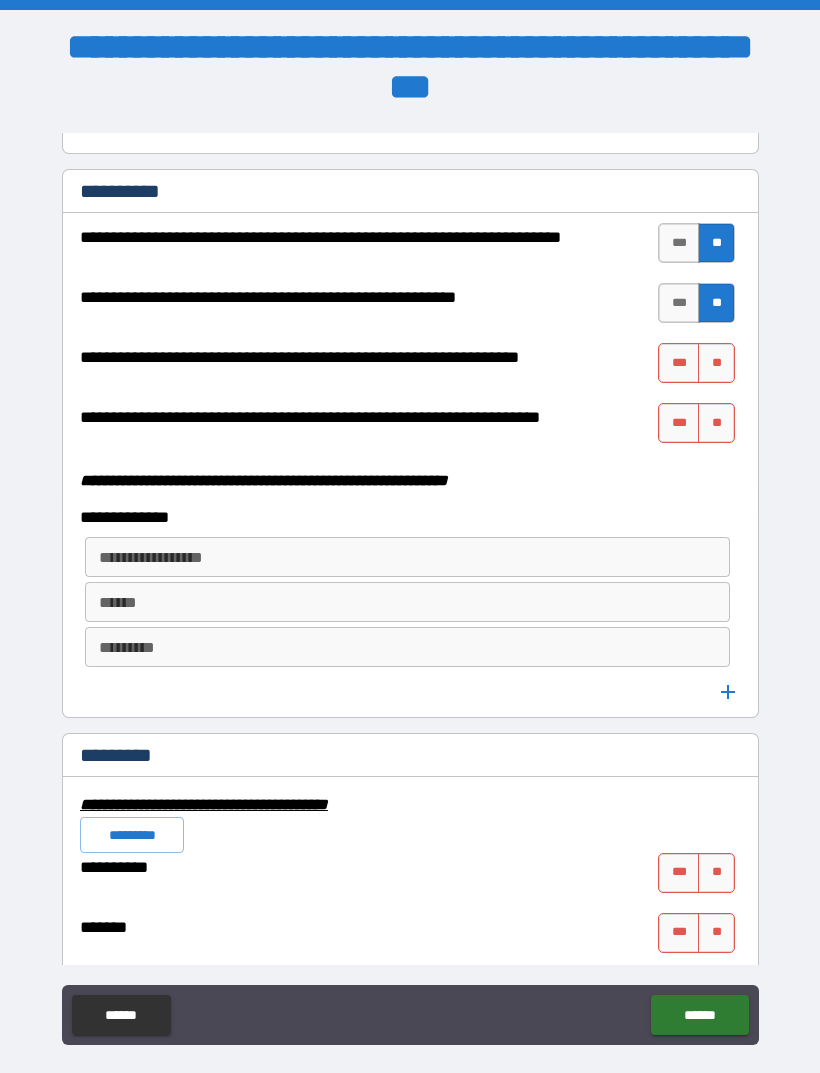 click on "**" at bounding box center [716, 363] 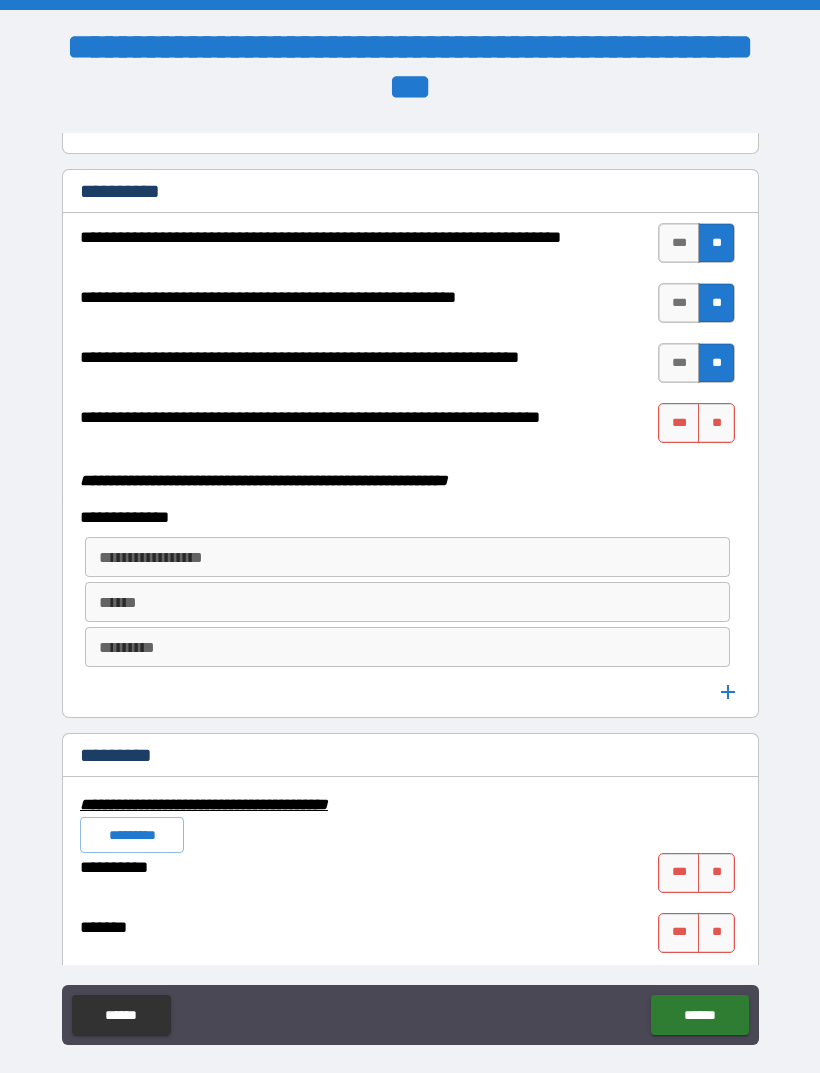 click on "**" at bounding box center [716, 423] 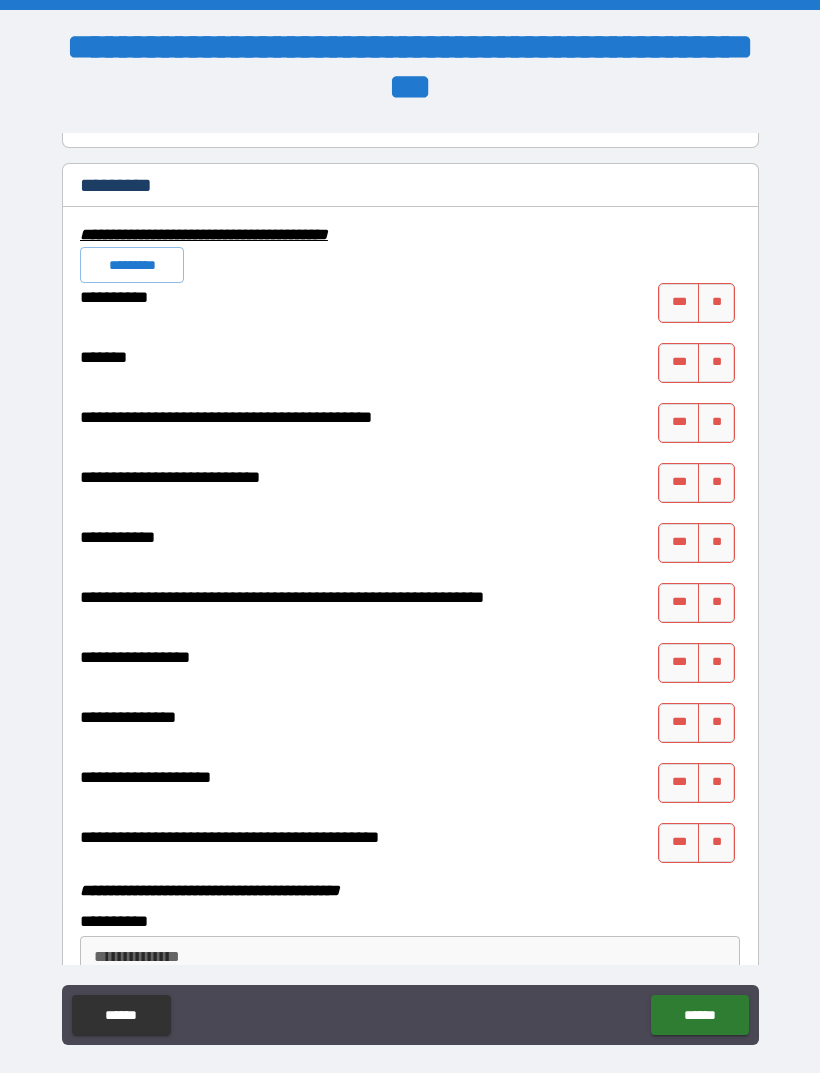 scroll, scrollTop: 5731, scrollLeft: 0, axis: vertical 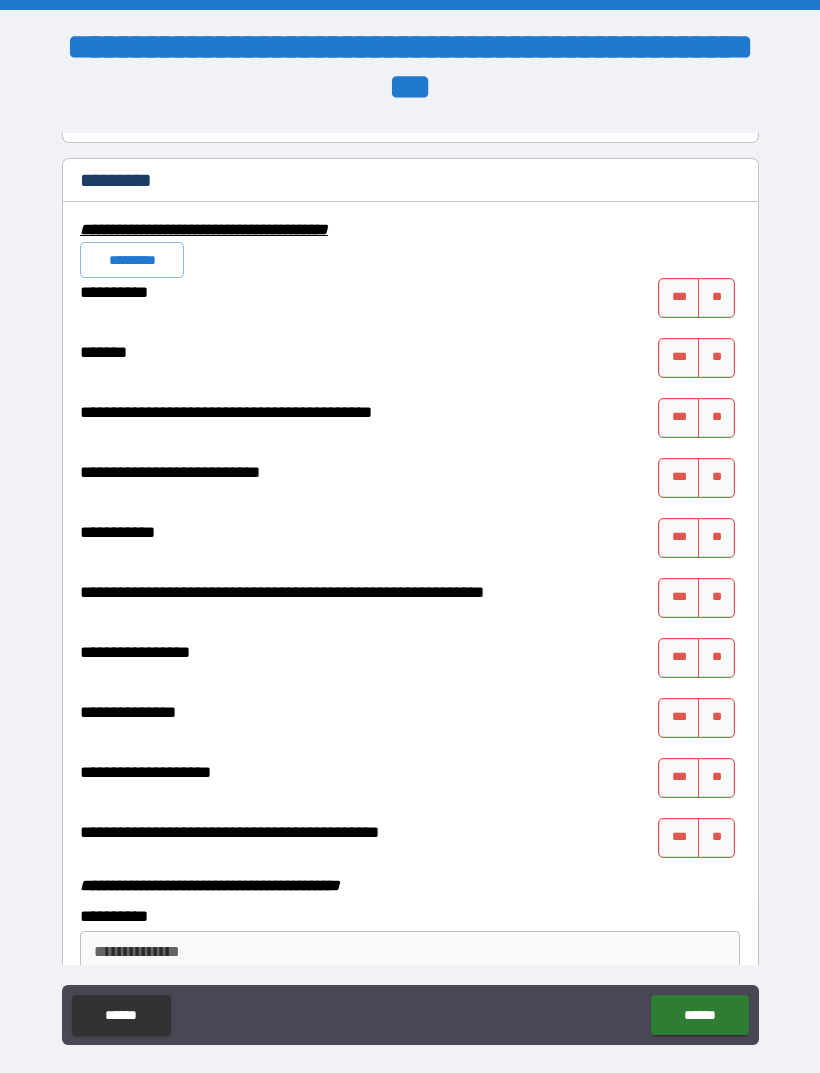 click on "*********" at bounding box center (132, 260) 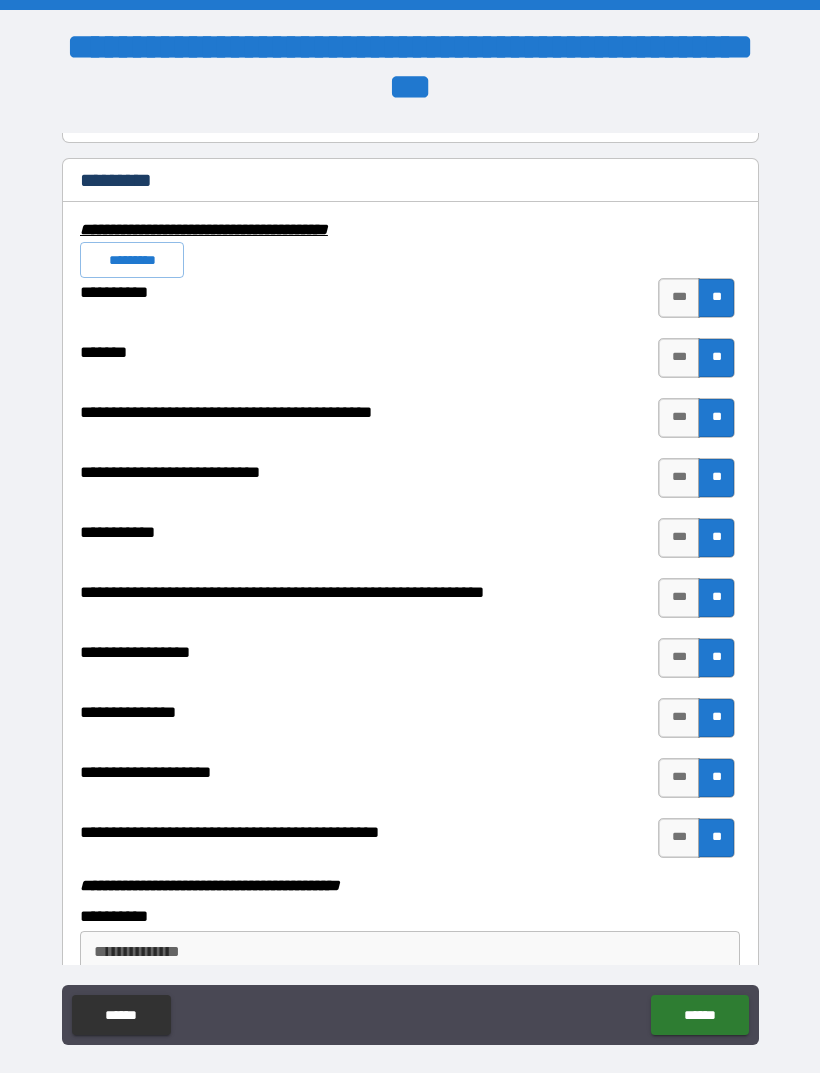 click on "***" at bounding box center (679, 658) 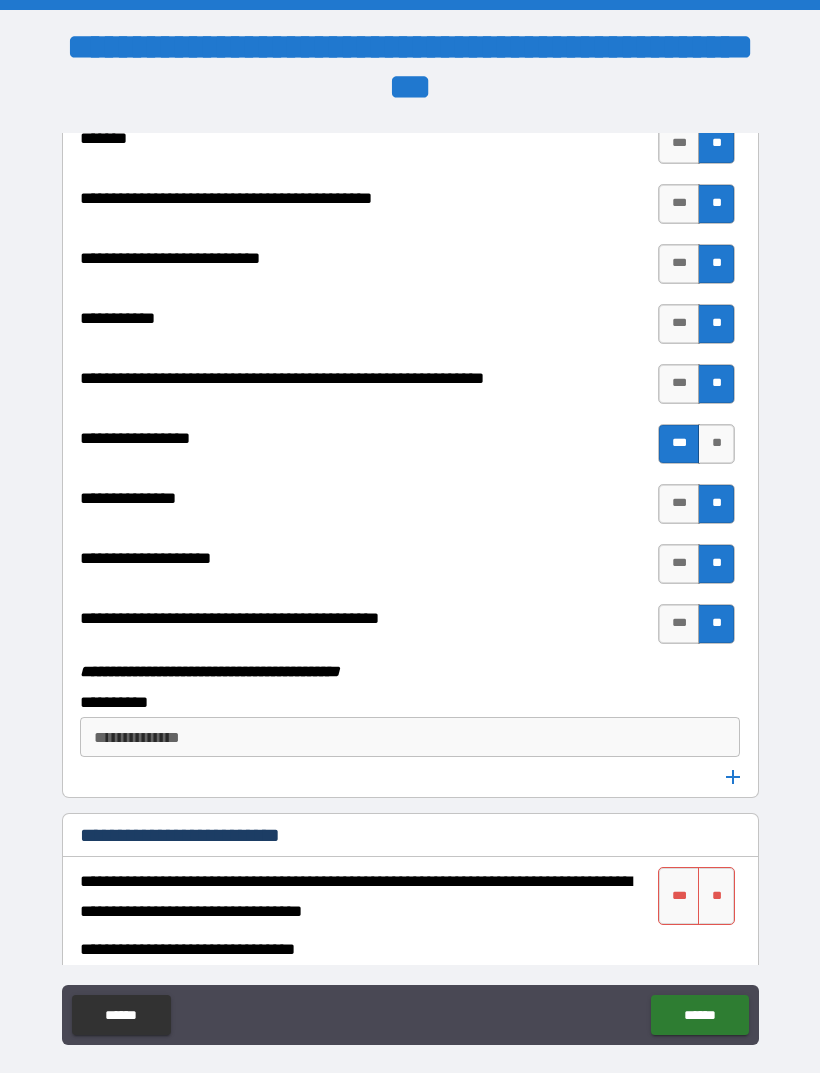 scroll, scrollTop: 5948, scrollLeft: 0, axis: vertical 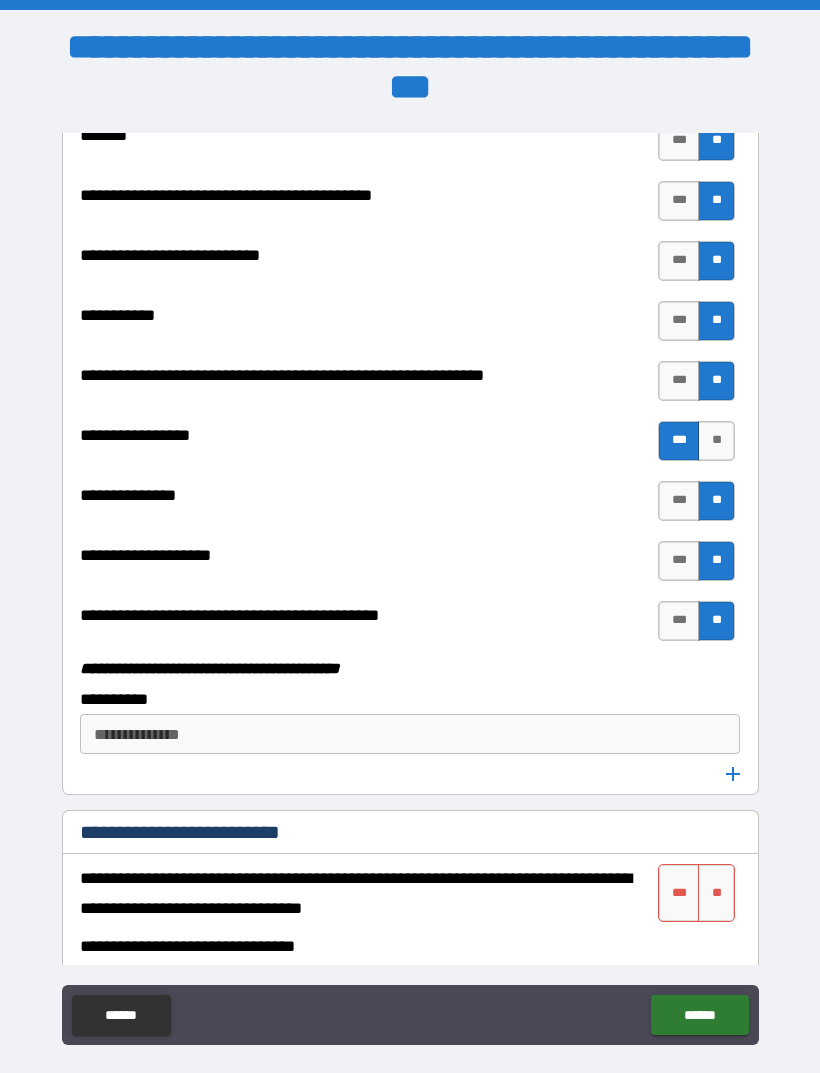 click on "***" at bounding box center (679, 561) 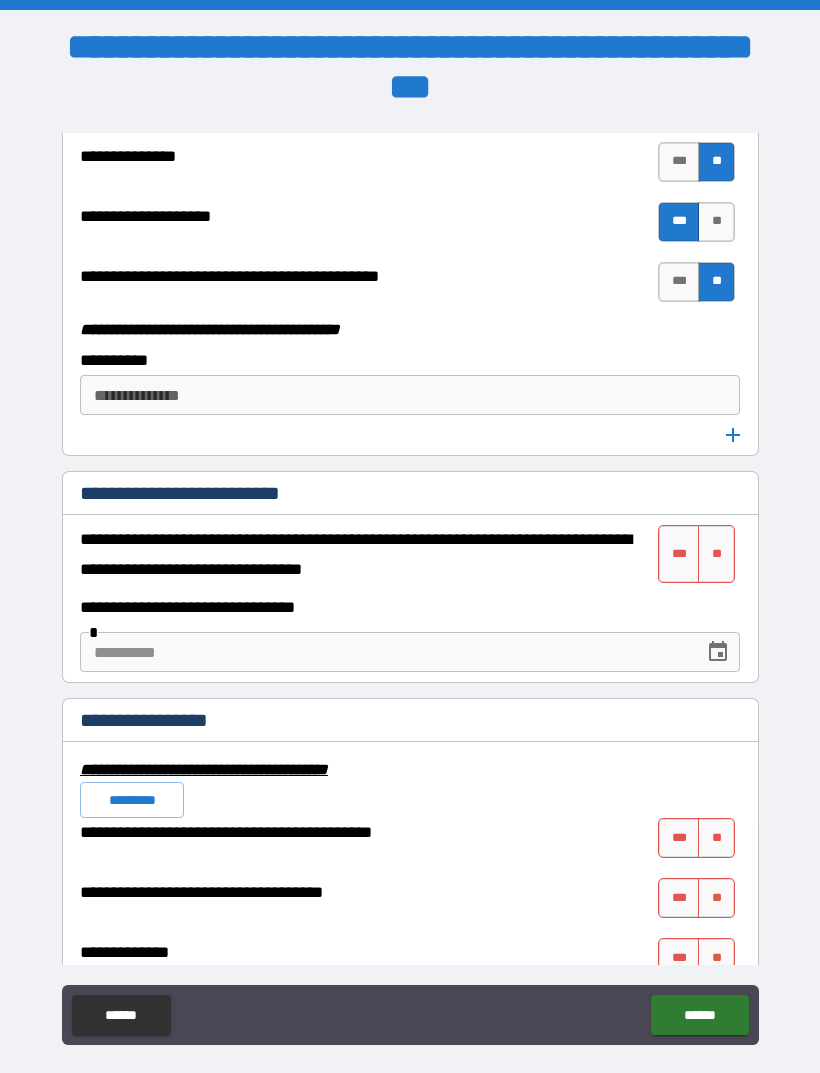 scroll, scrollTop: 6309, scrollLeft: 0, axis: vertical 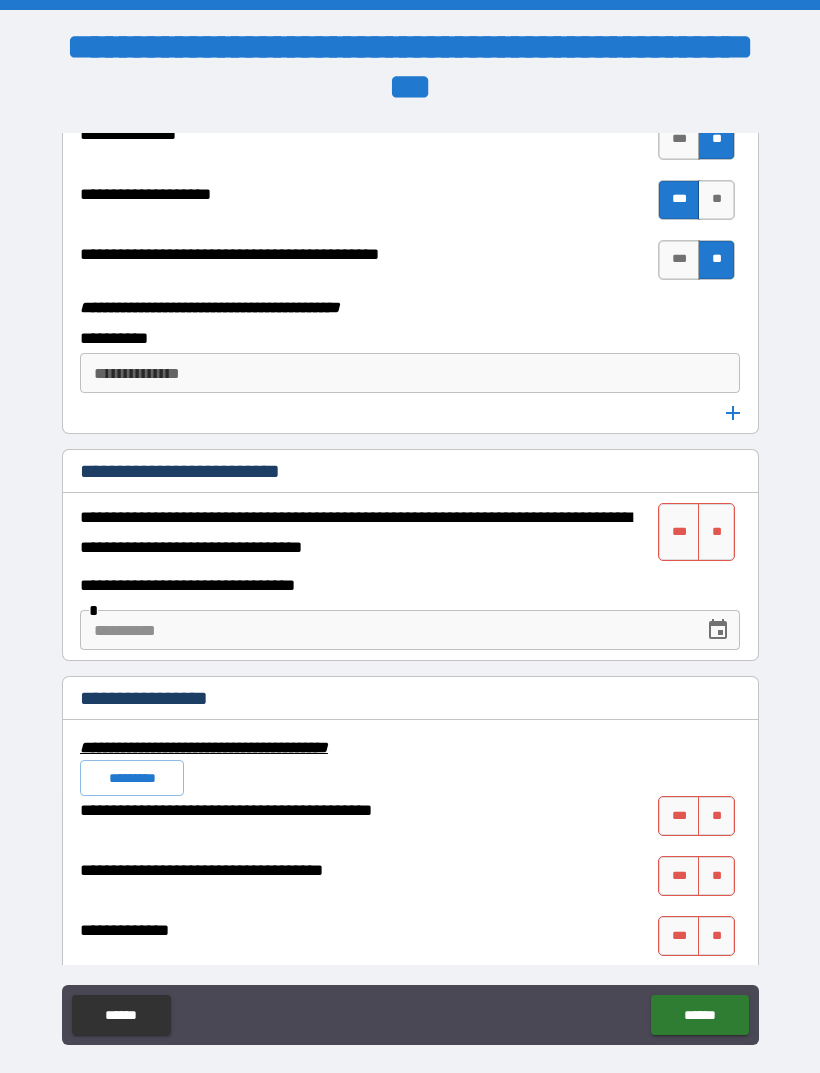 click on "**" at bounding box center (716, 532) 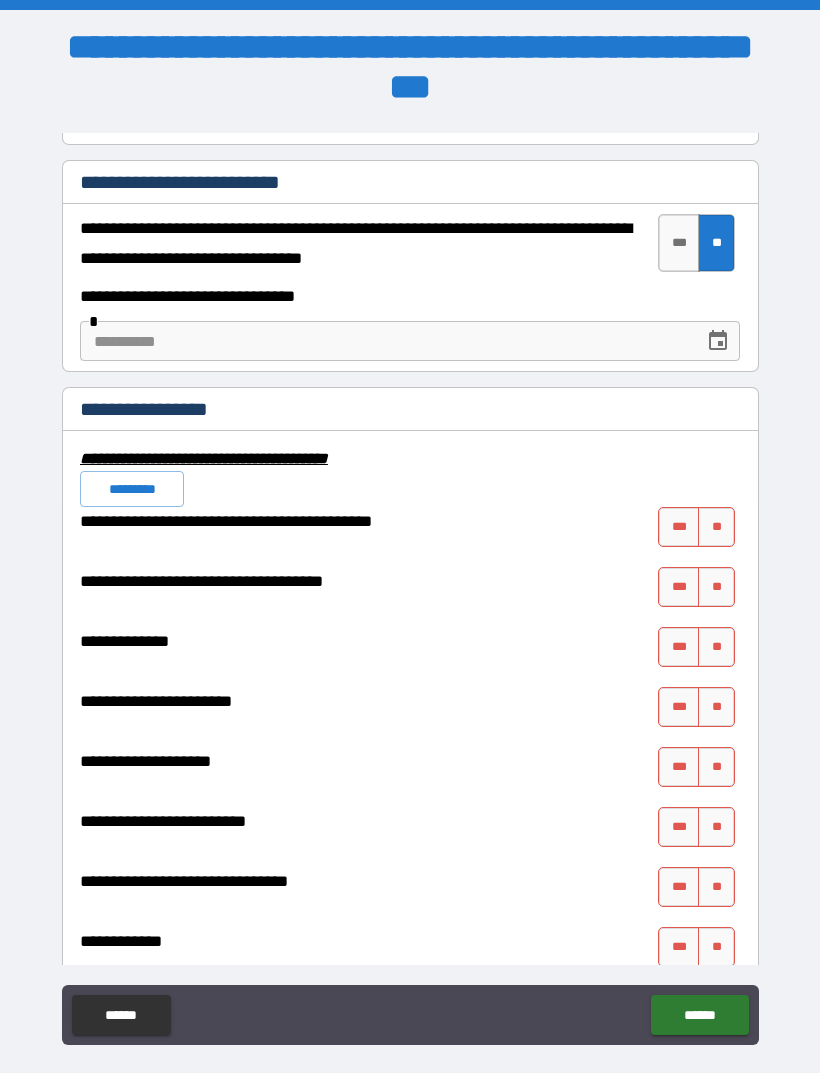 scroll, scrollTop: 6620, scrollLeft: 0, axis: vertical 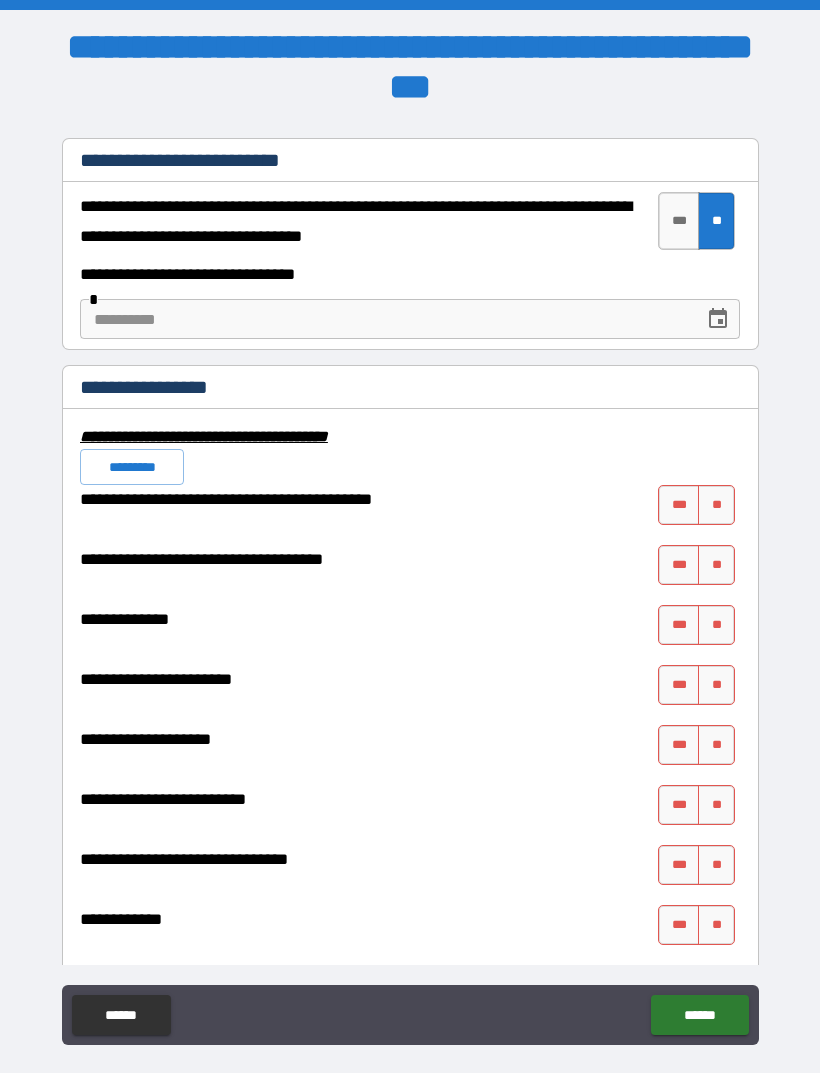 click on "**" at bounding box center (716, 505) 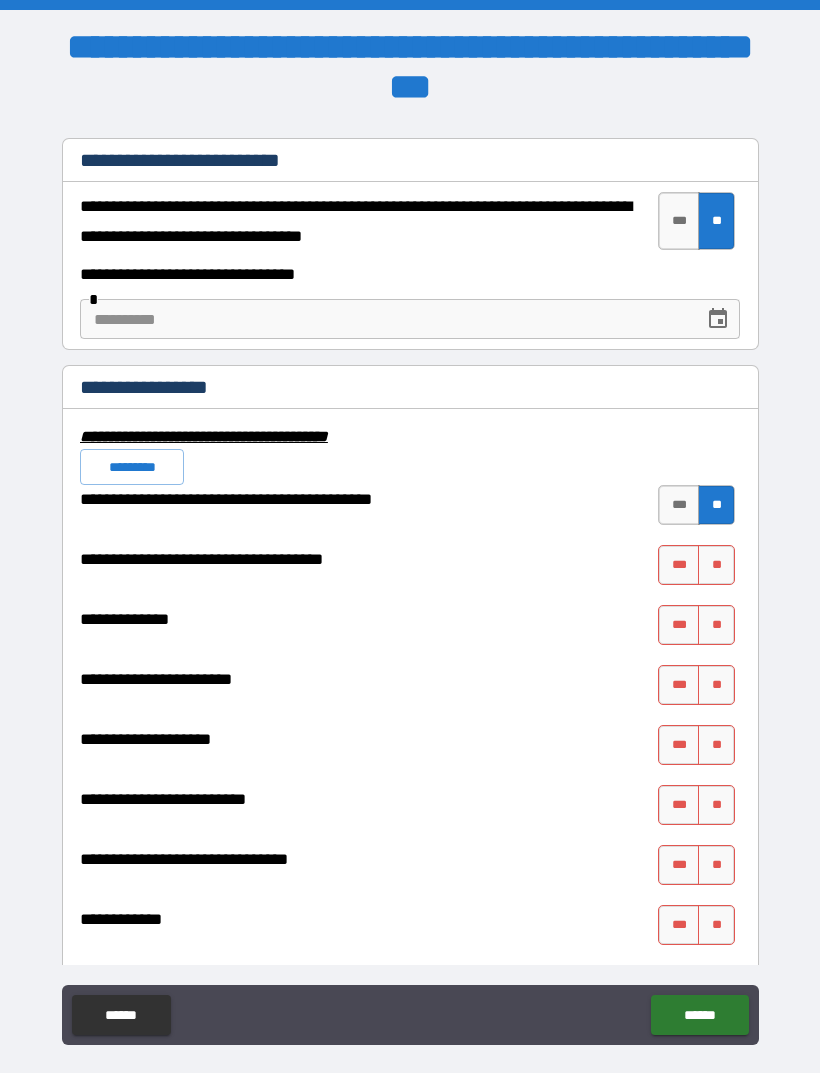 click on "*********" at bounding box center (132, 467) 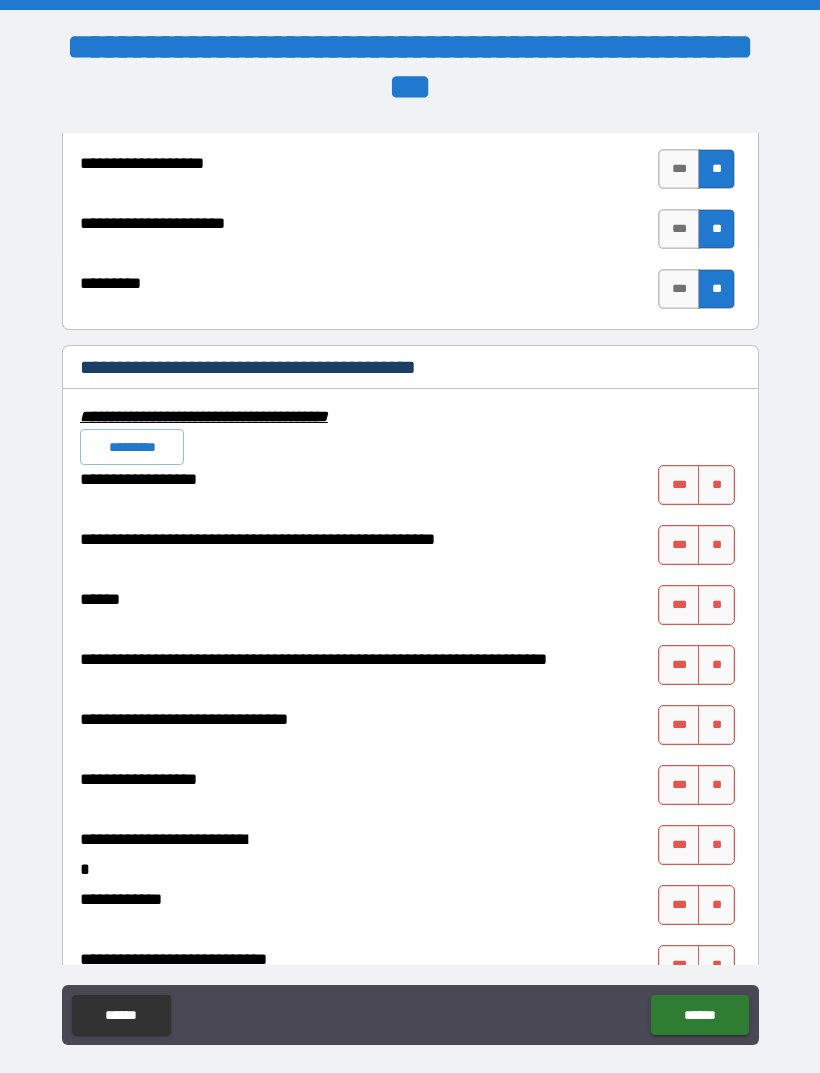 scroll, scrollTop: 7617, scrollLeft: 0, axis: vertical 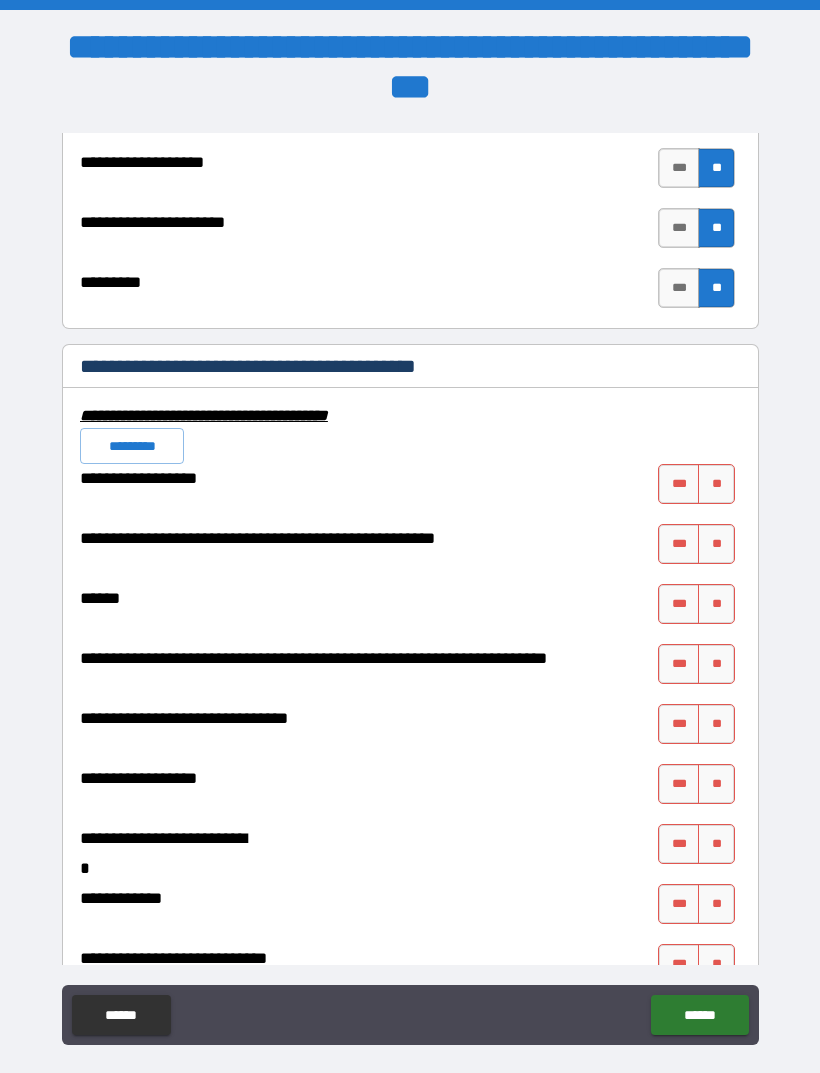 click on "*********" at bounding box center (132, 446) 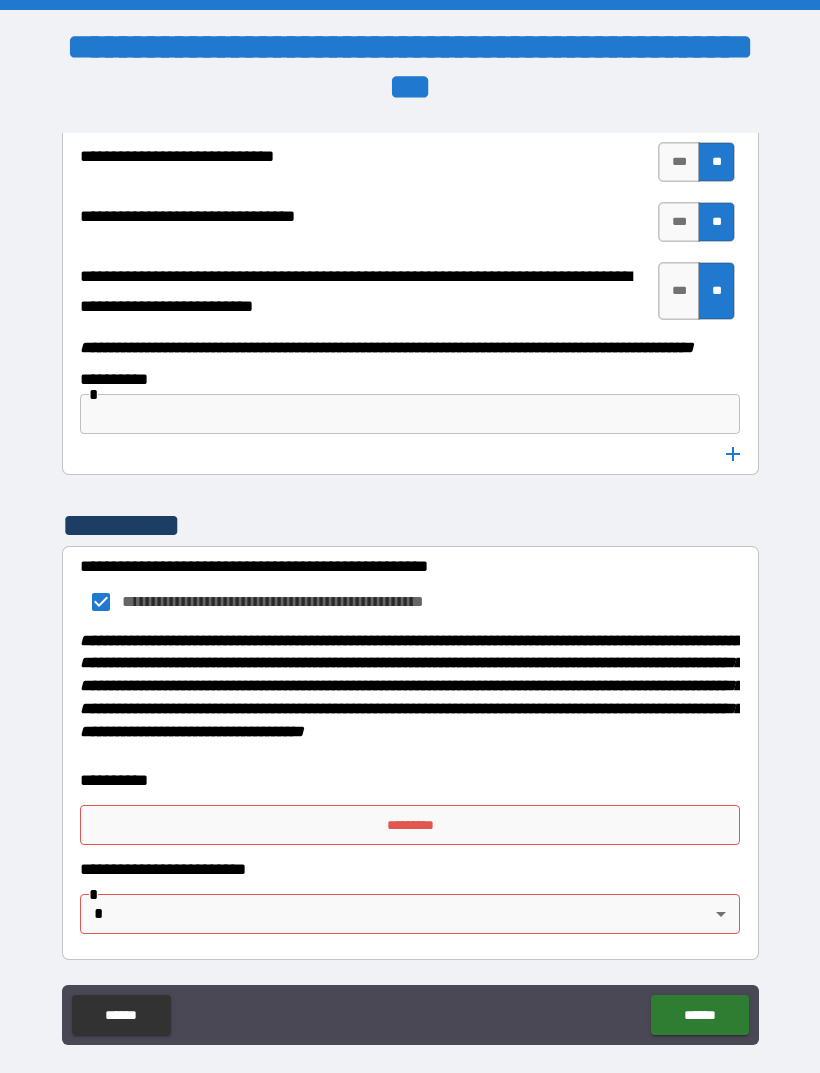 scroll, scrollTop: 10272, scrollLeft: 0, axis: vertical 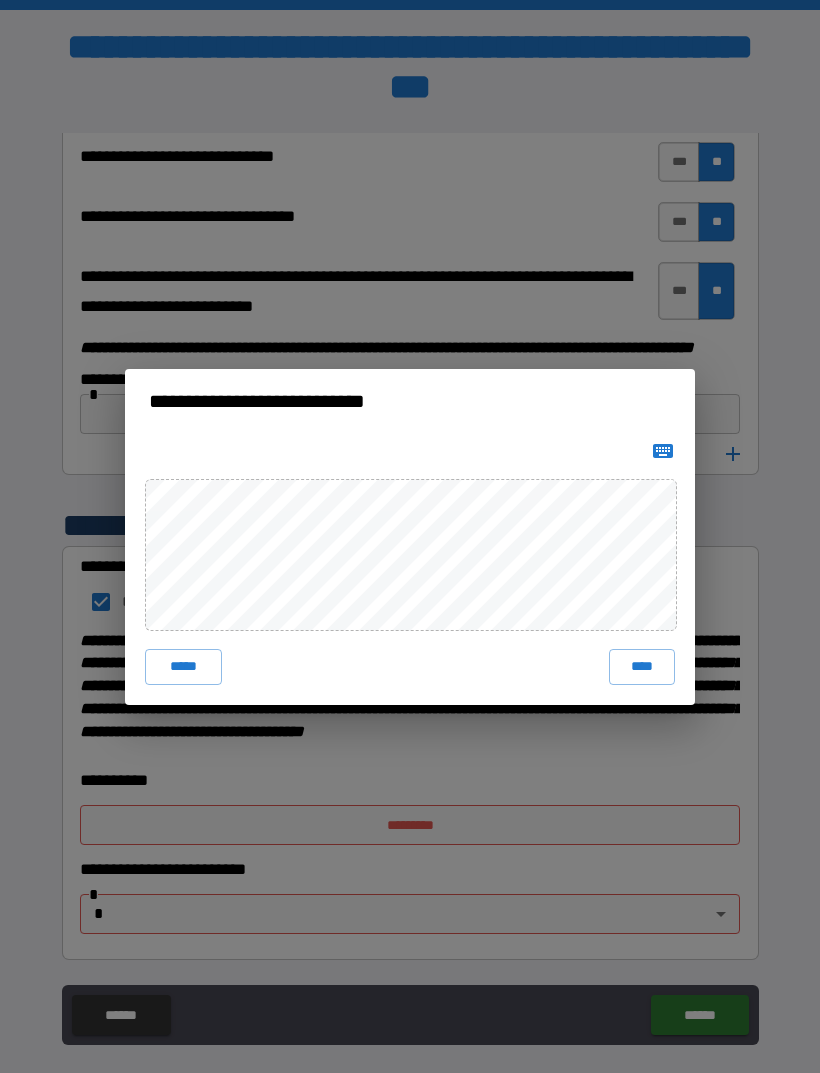 click on "****" at bounding box center (642, 667) 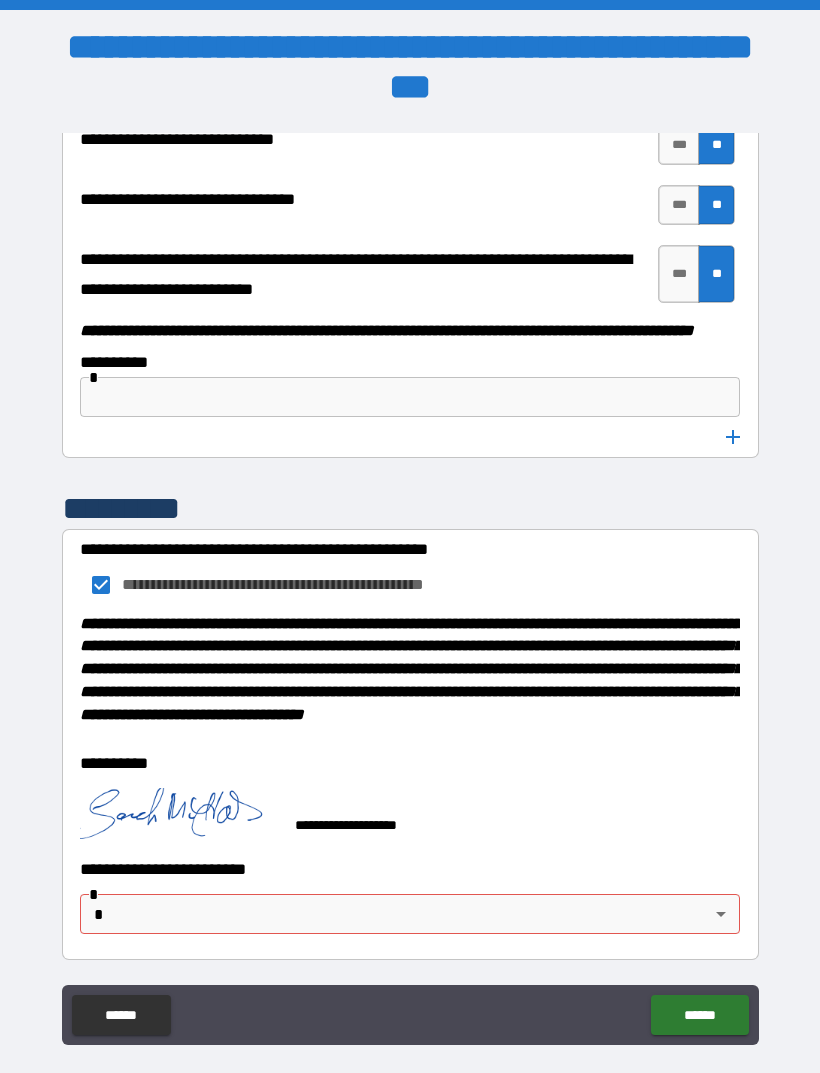 scroll, scrollTop: 10289, scrollLeft: 0, axis: vertical 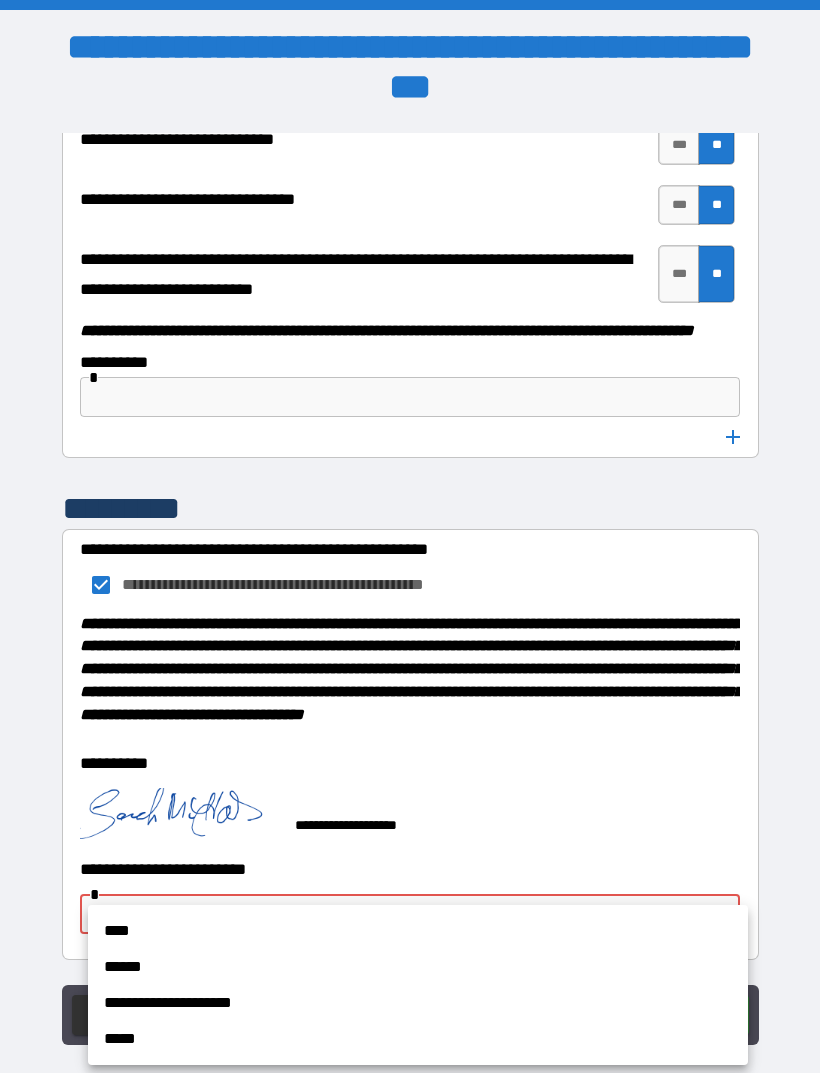 click on "****" at bounding box center [418, 931] 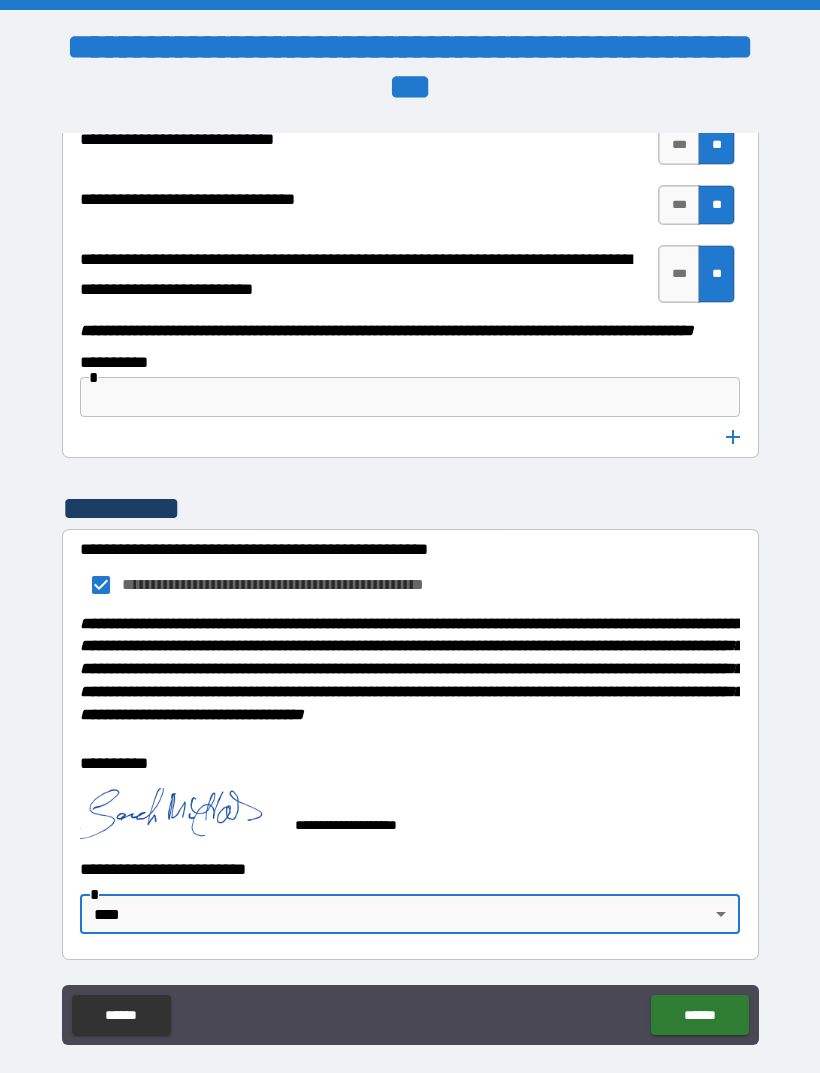 click on "******" at bounding box center [699, 1015] 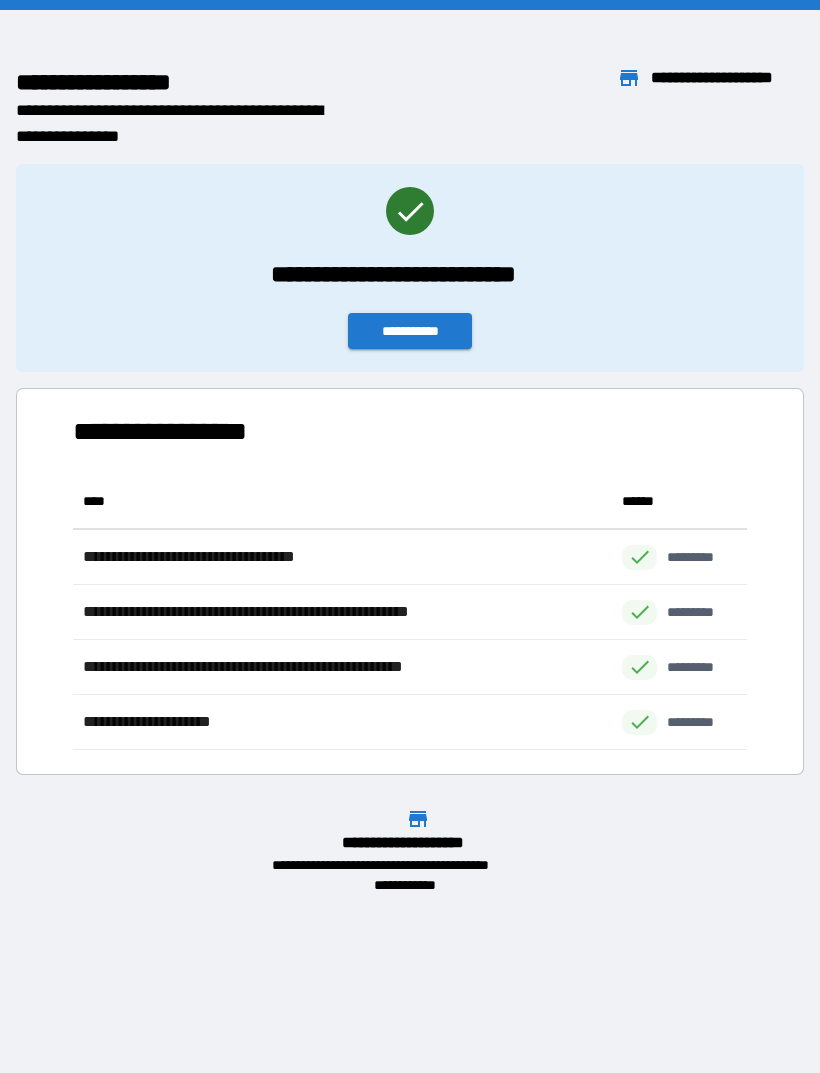 scroll, scrollTop: 1, scrollLeft: 1, axis: both 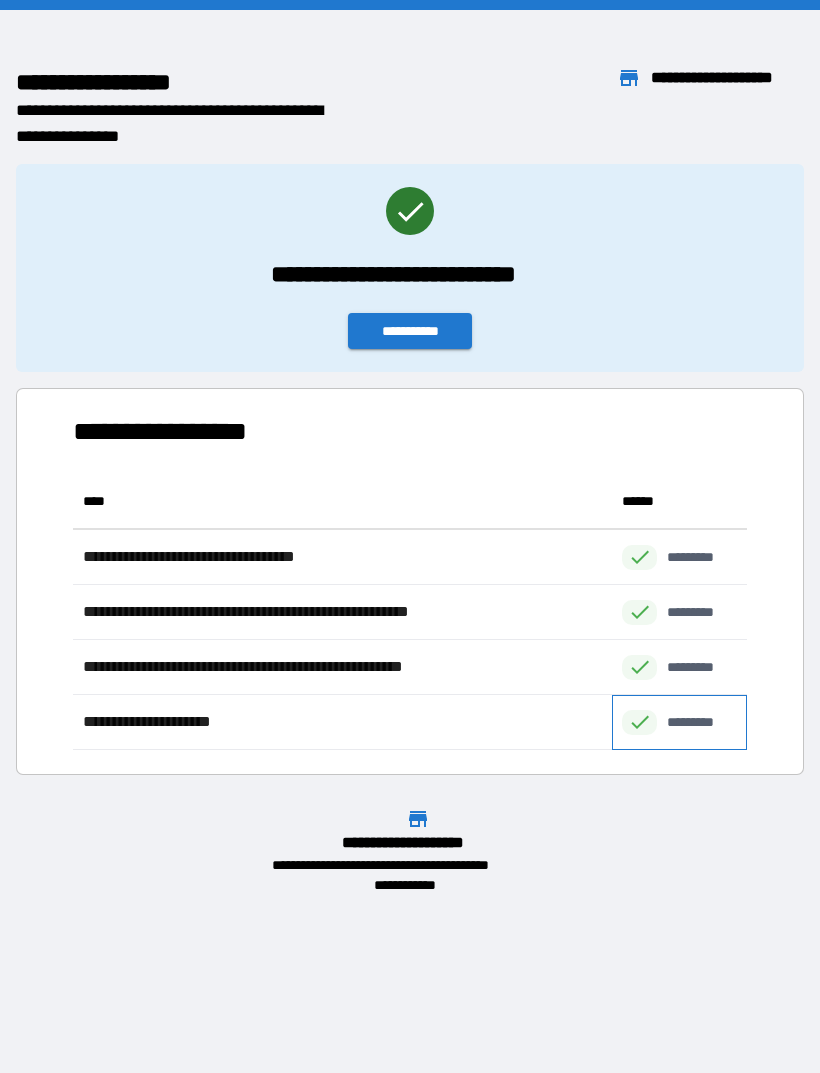 click on "*********" at bounding box center [679, 722] 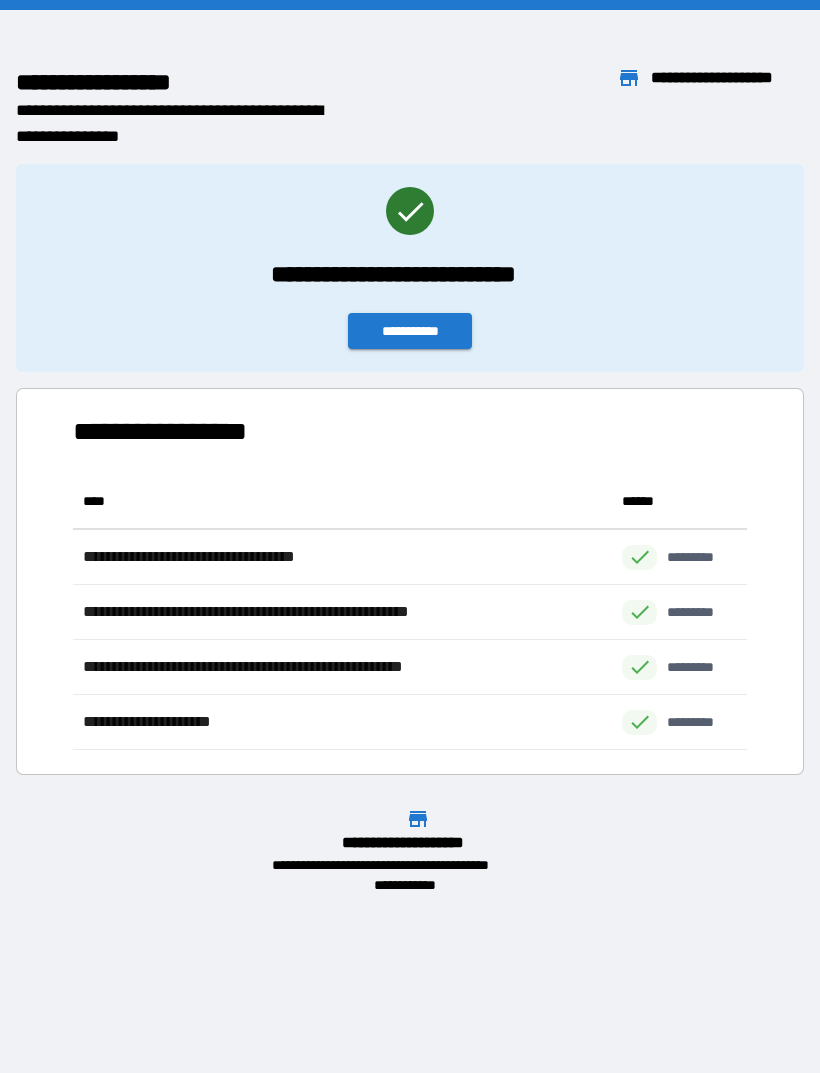 click on "**********" at bounding box center (410, 331) 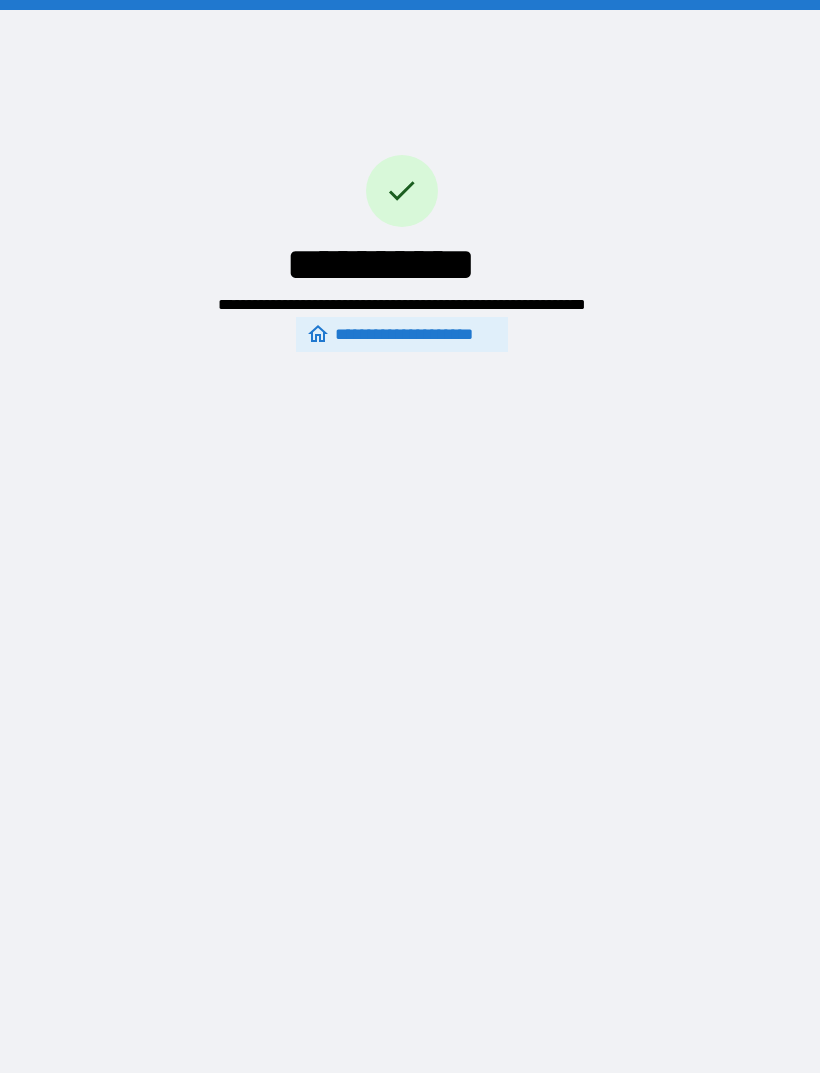 click on "**********" at bounding box center [410, 536] 